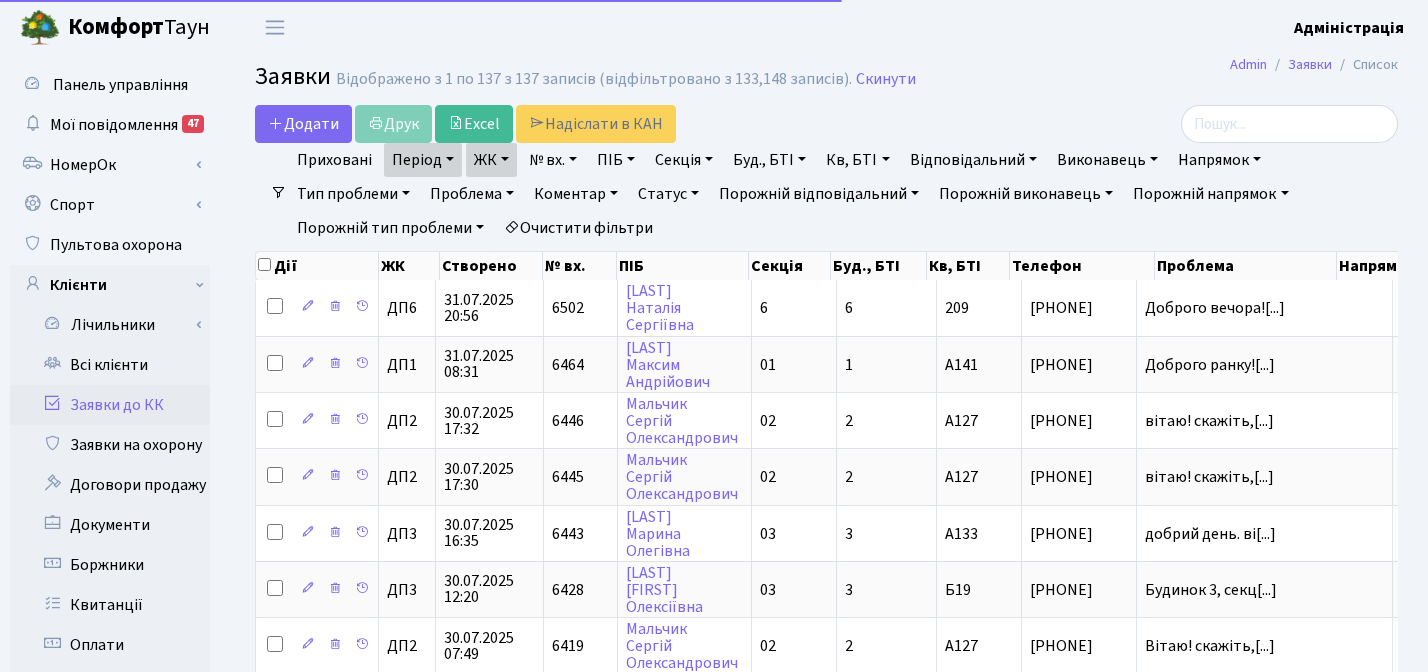 select on "250" 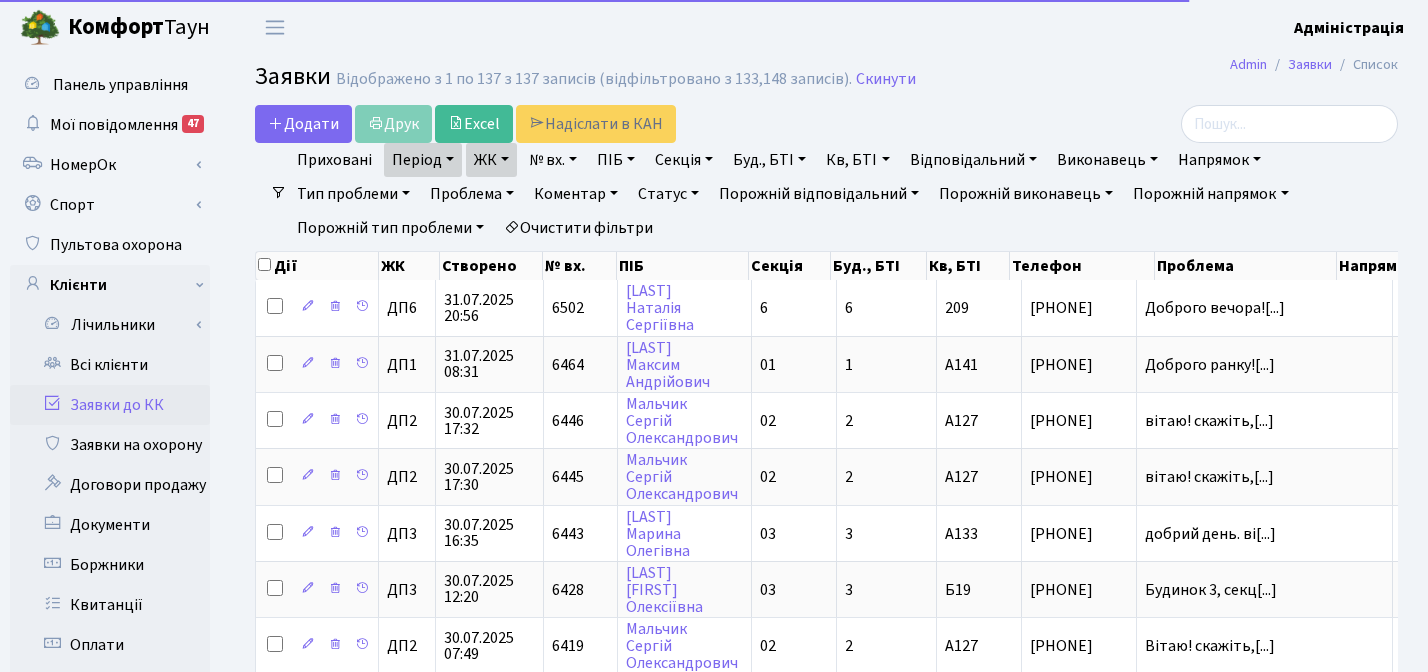 click on "ЖК" at bounding box center (491, 160) 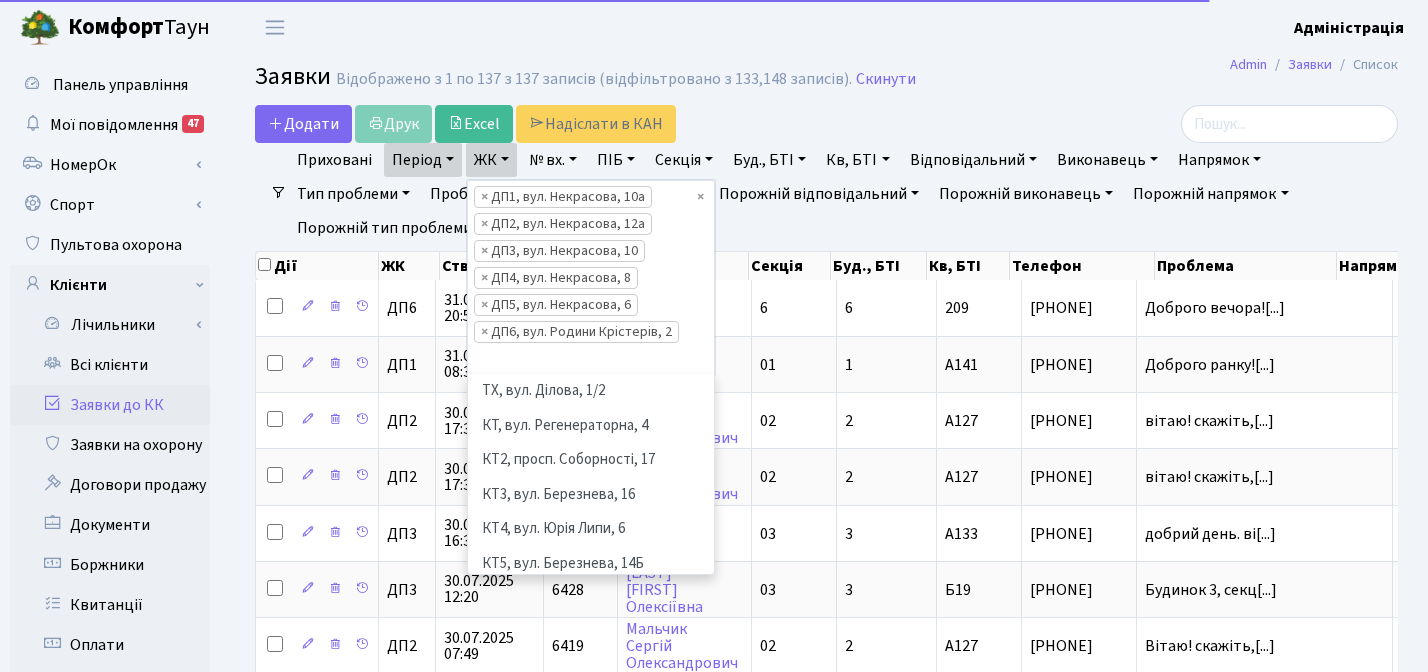 scroll, scrollTop: 552, scrollLeft: 0, axis: vertical 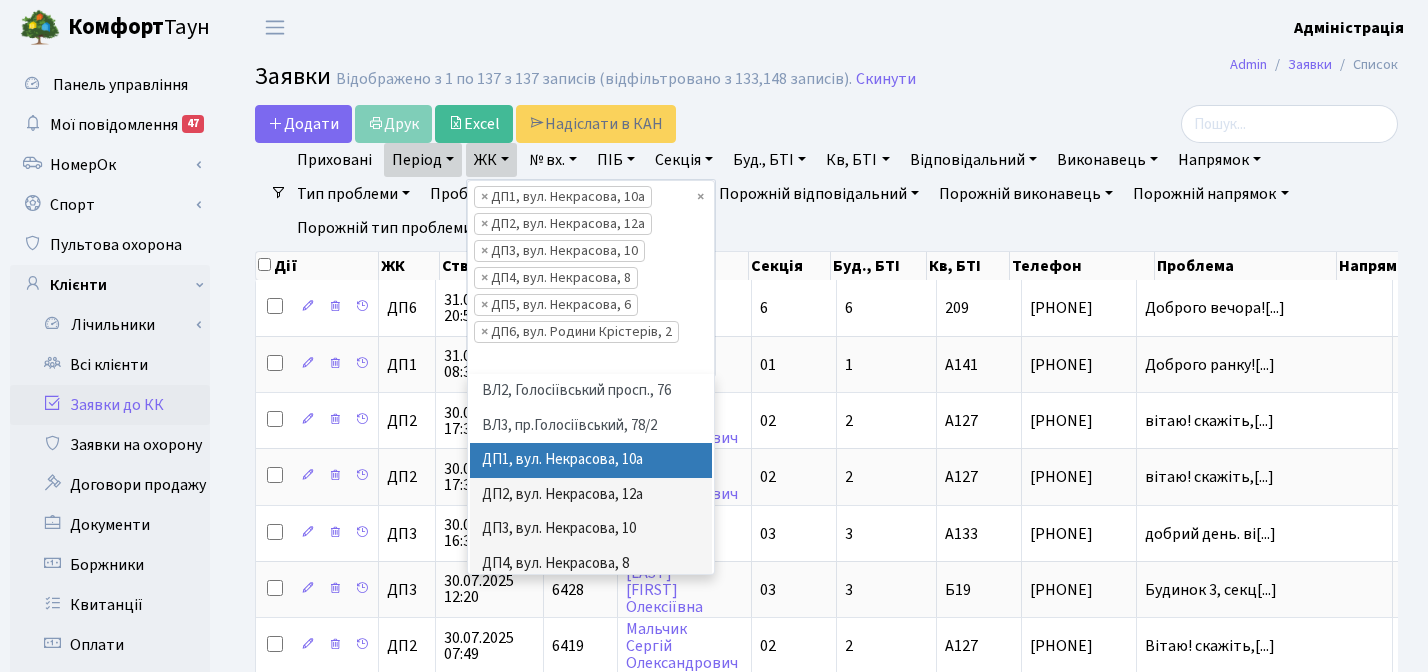 click on "Додати
Друк
Excel
Надіслати в КАН" at bounding box center [631, 124] 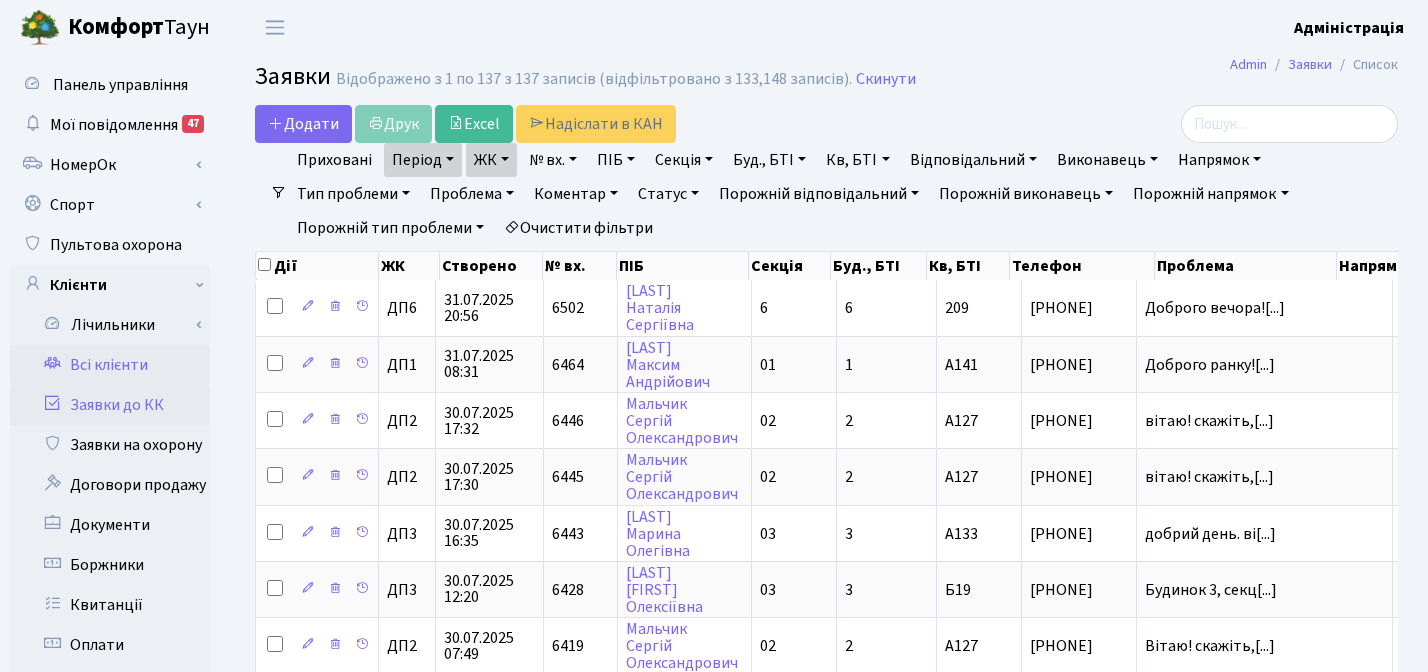 click on "Всі клієнти" at bounding box center [110, 365] 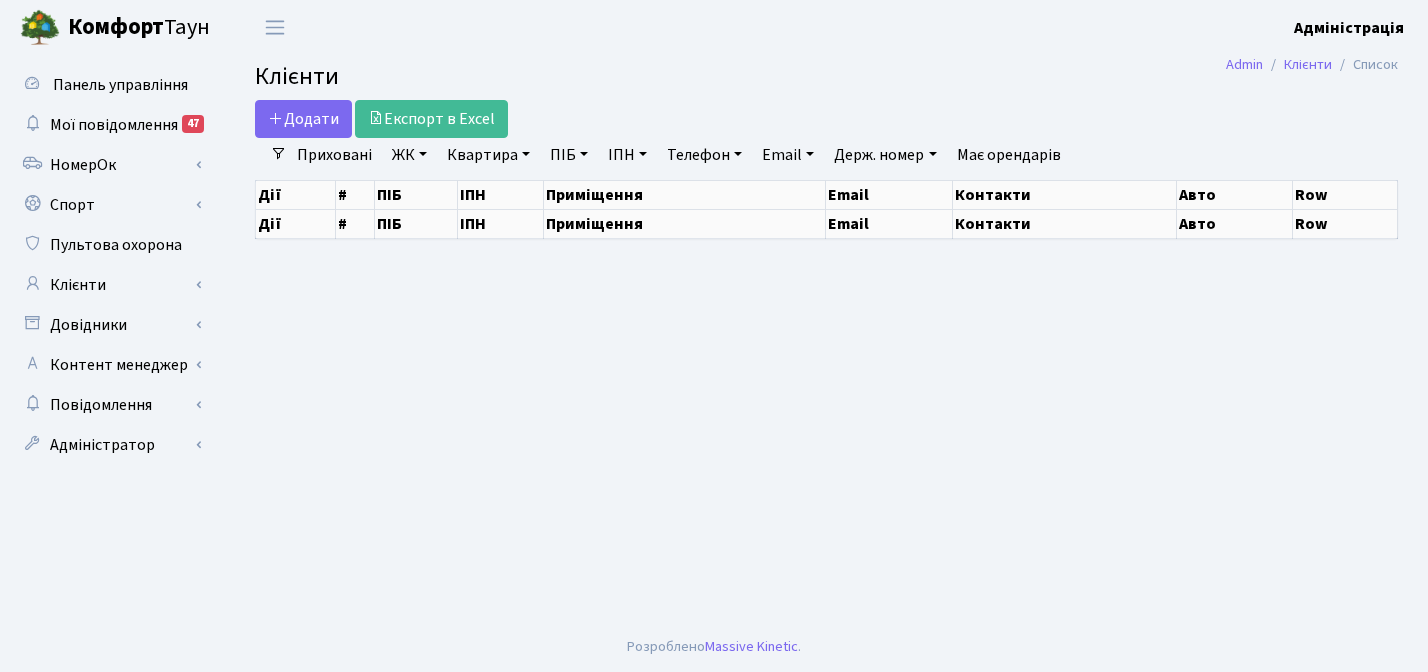 scroll, scrollTop: 0, scrollLeft: 0, axis: both 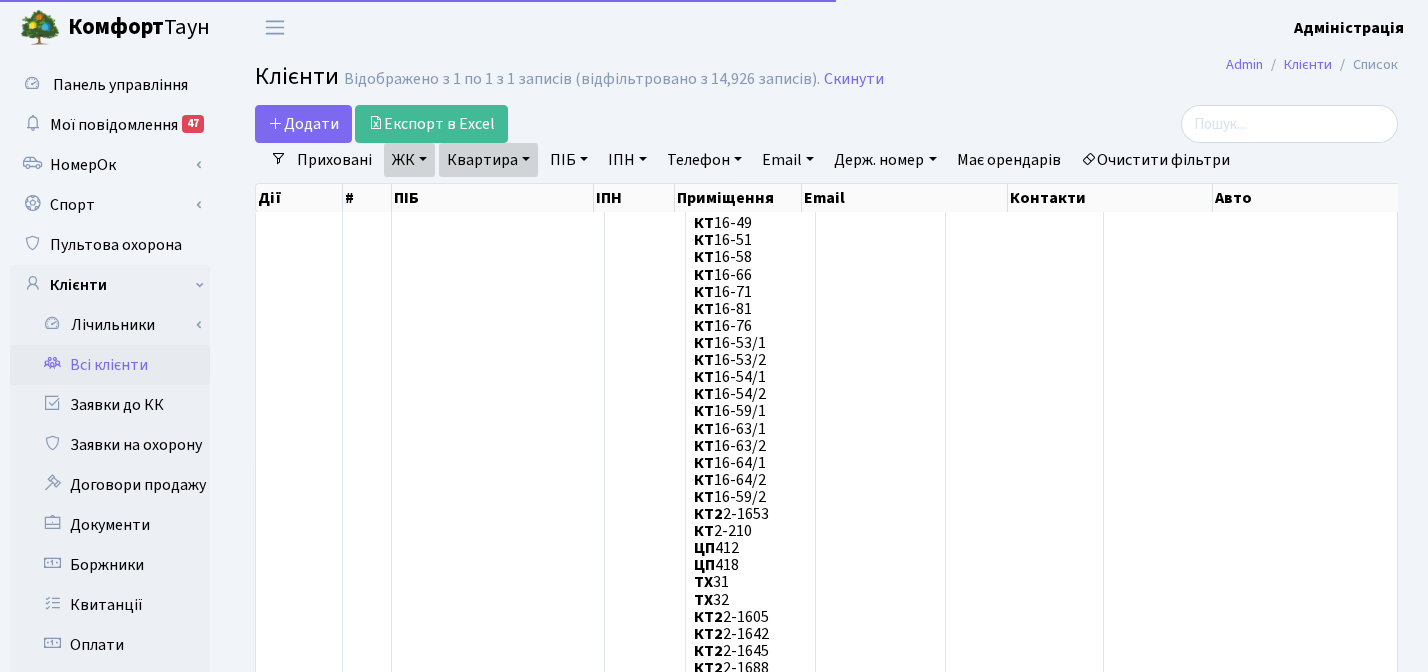 select on "25" 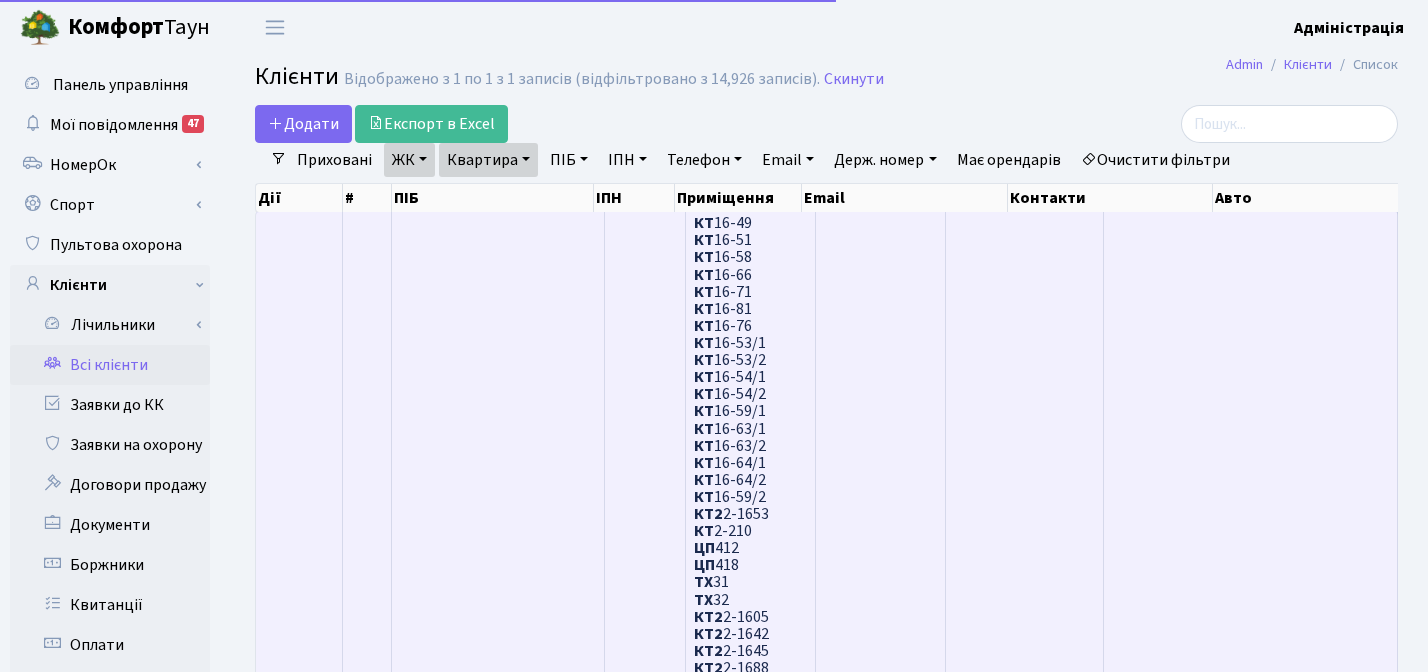 scroll, scrollTop: 0, scrollLeft: 0, axis: both 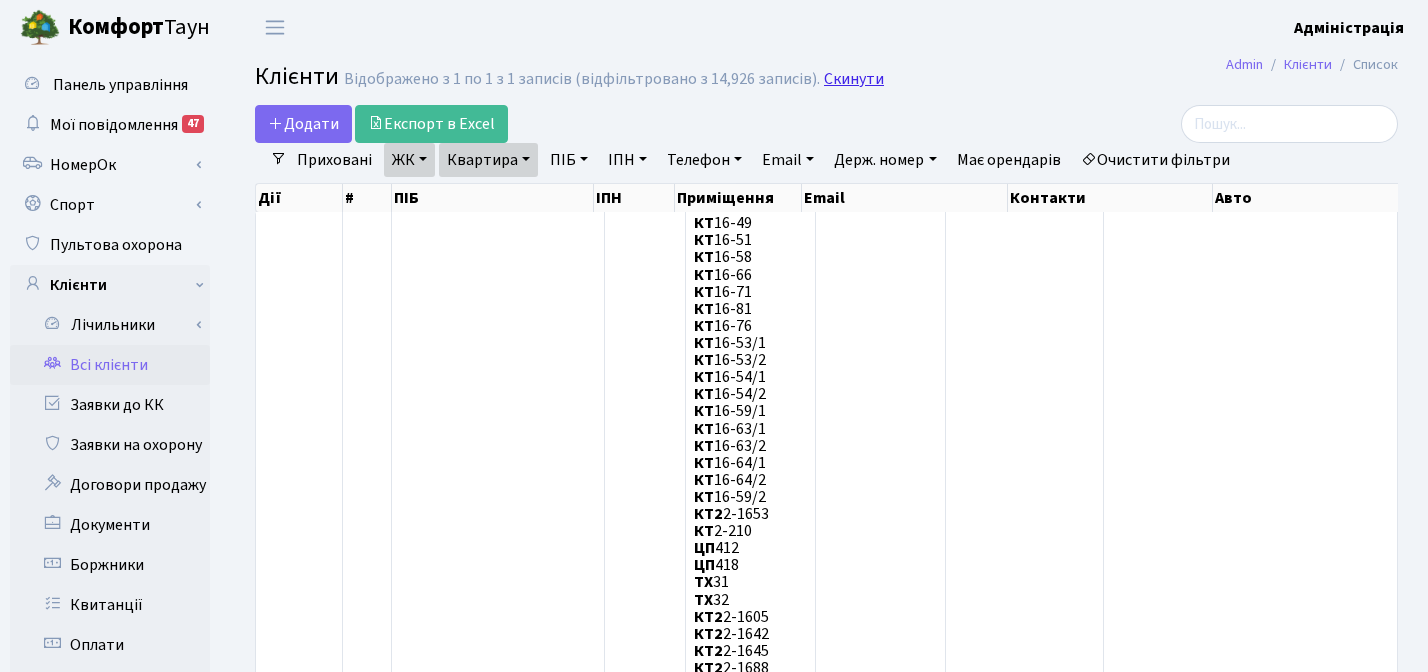 click on "Скинути" at bounding box center [854, 79] 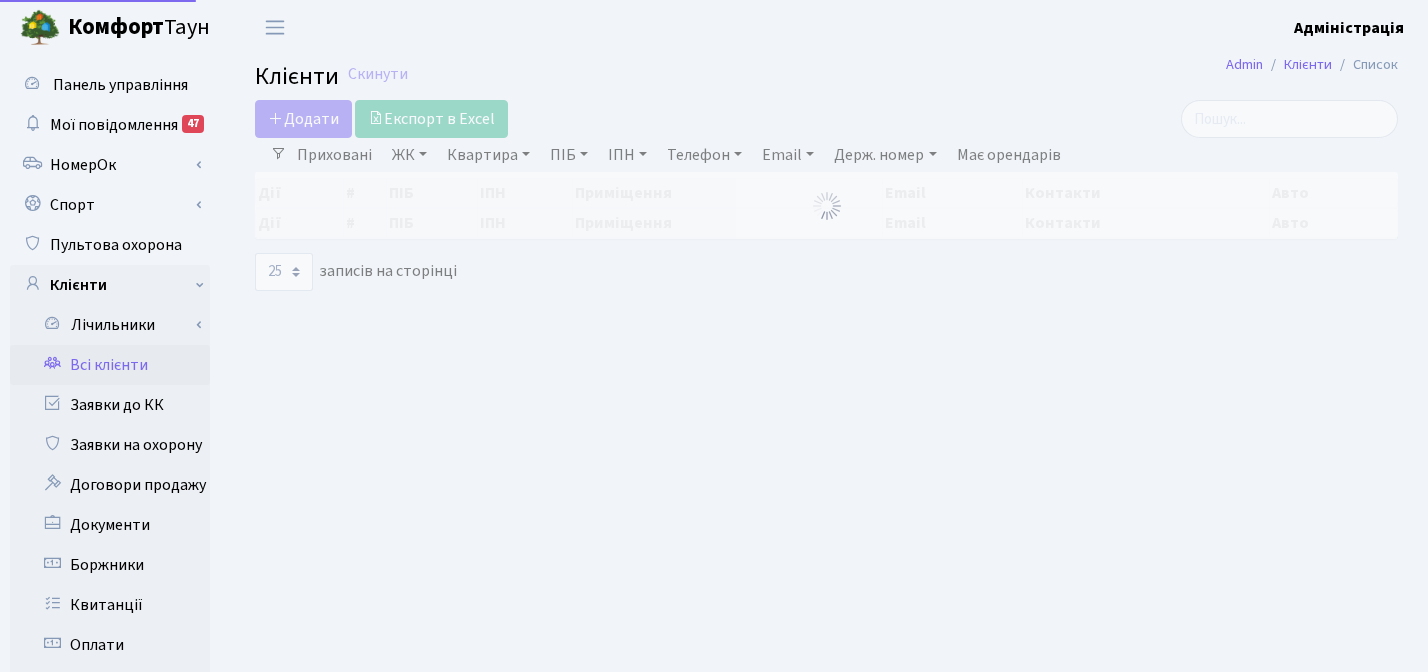 select 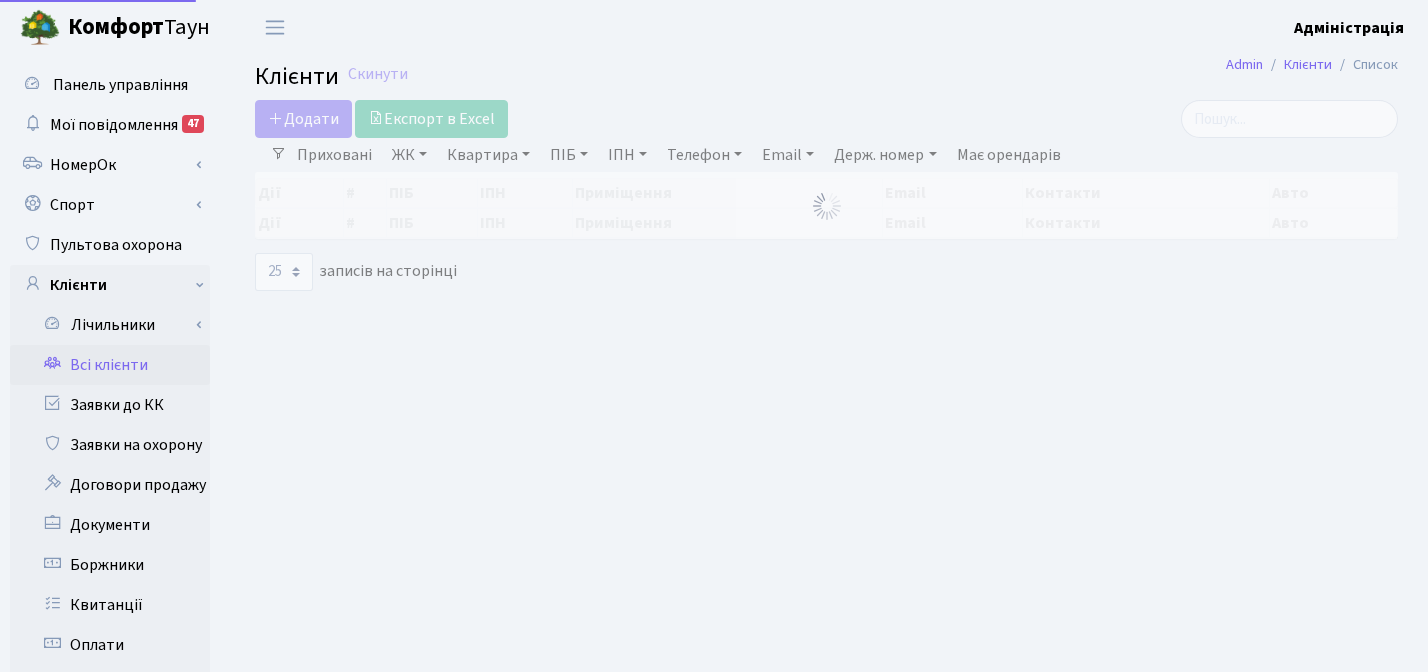 select on "25" 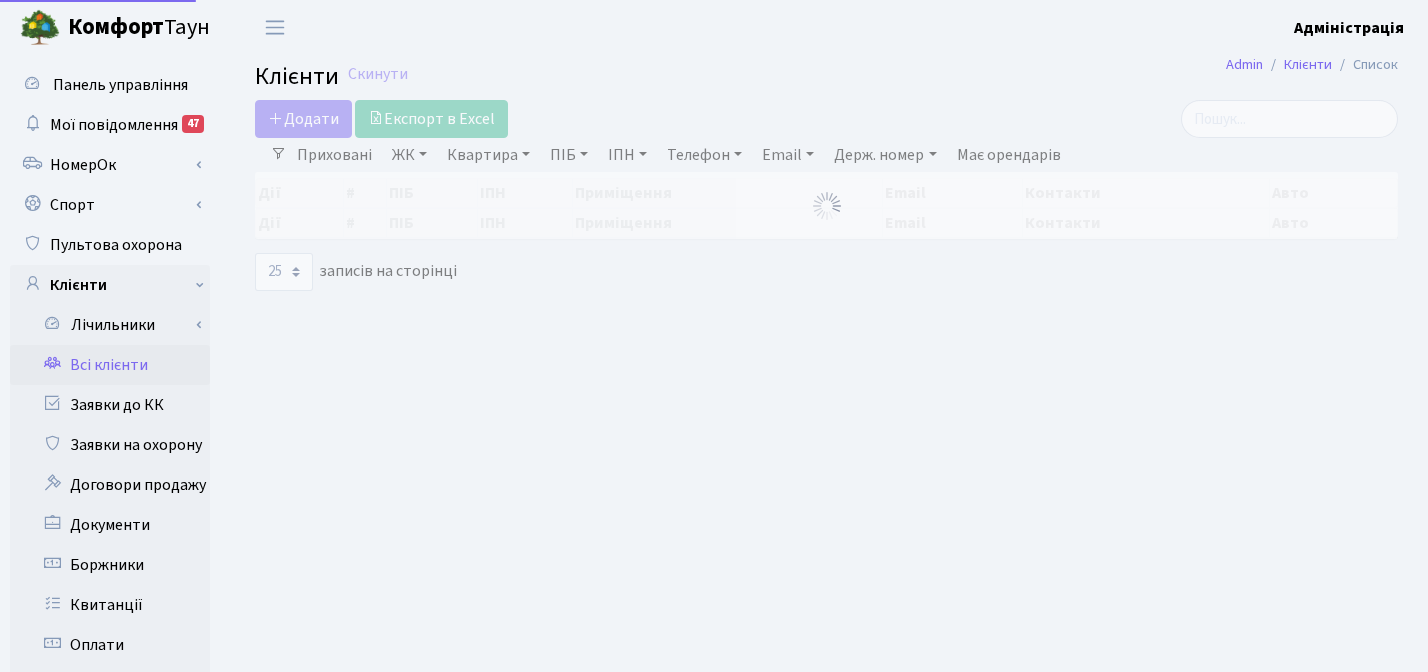 scroll, scrollTop: 0, scrollLeft: 0, axis: both 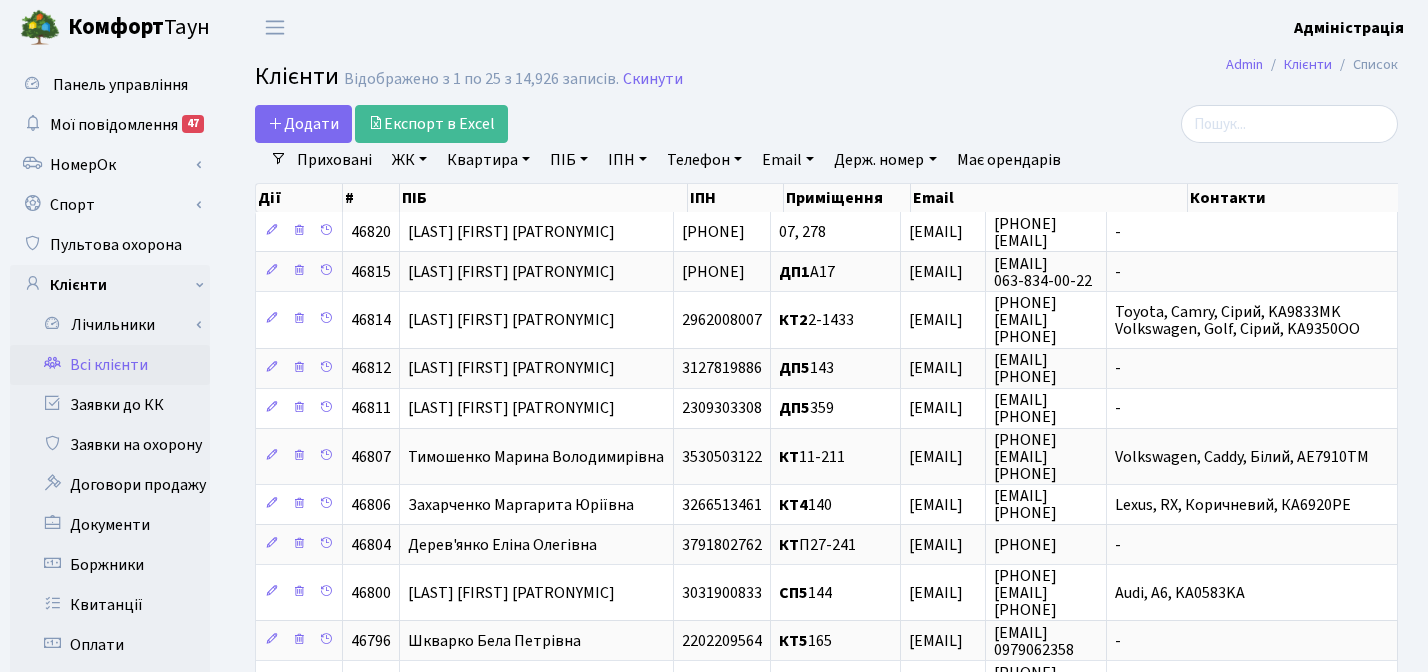 click on "ЖК" at bounding box center [409, 160] 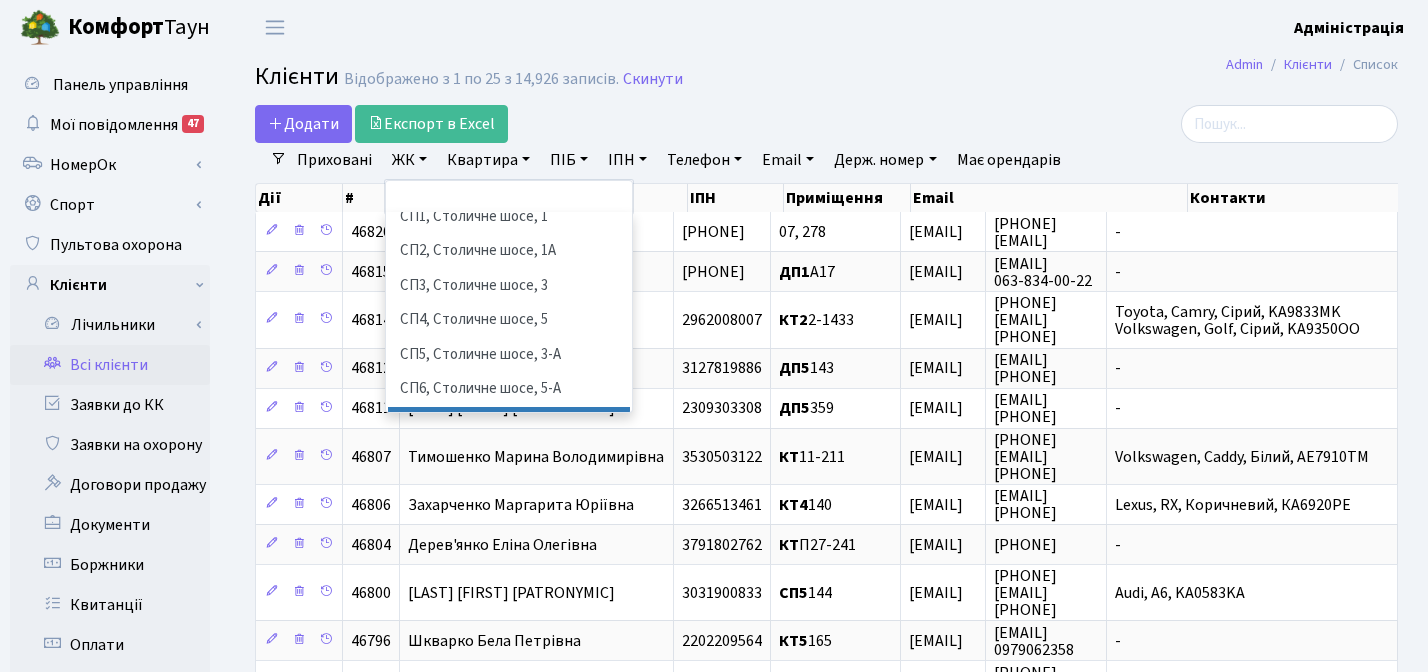 scroll, scrollTop: 0, scrollLeft: 0, axis: both 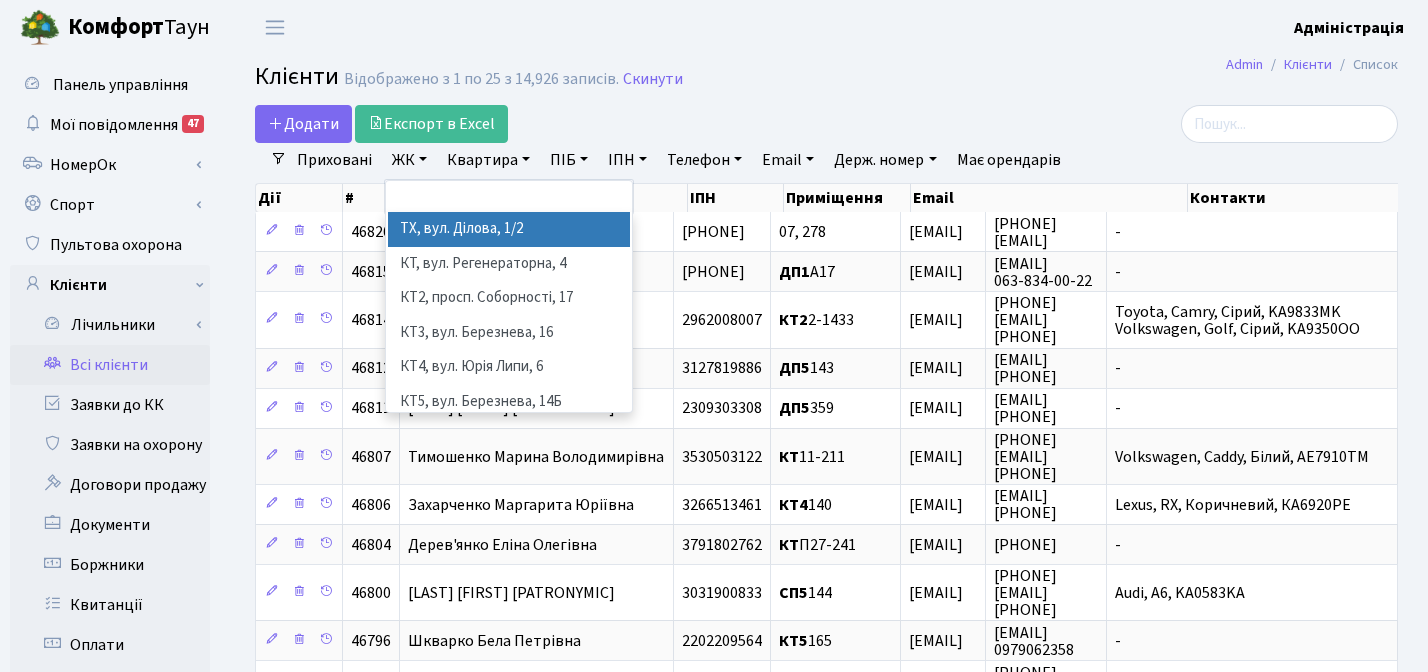 click on "Клієнти
Відображено з 1 по 25 з 14,926 записів. Скинути" at bounding box center [826, 80] 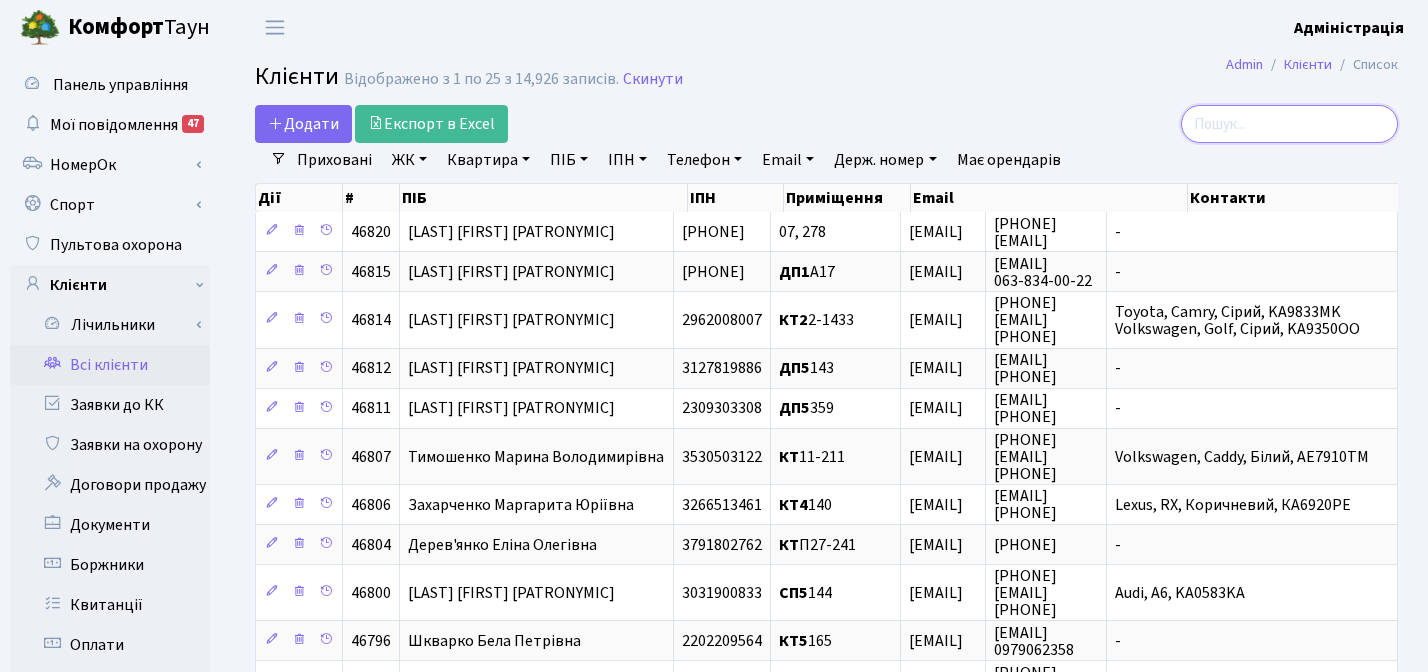 click at bounding box center (1289, 124) 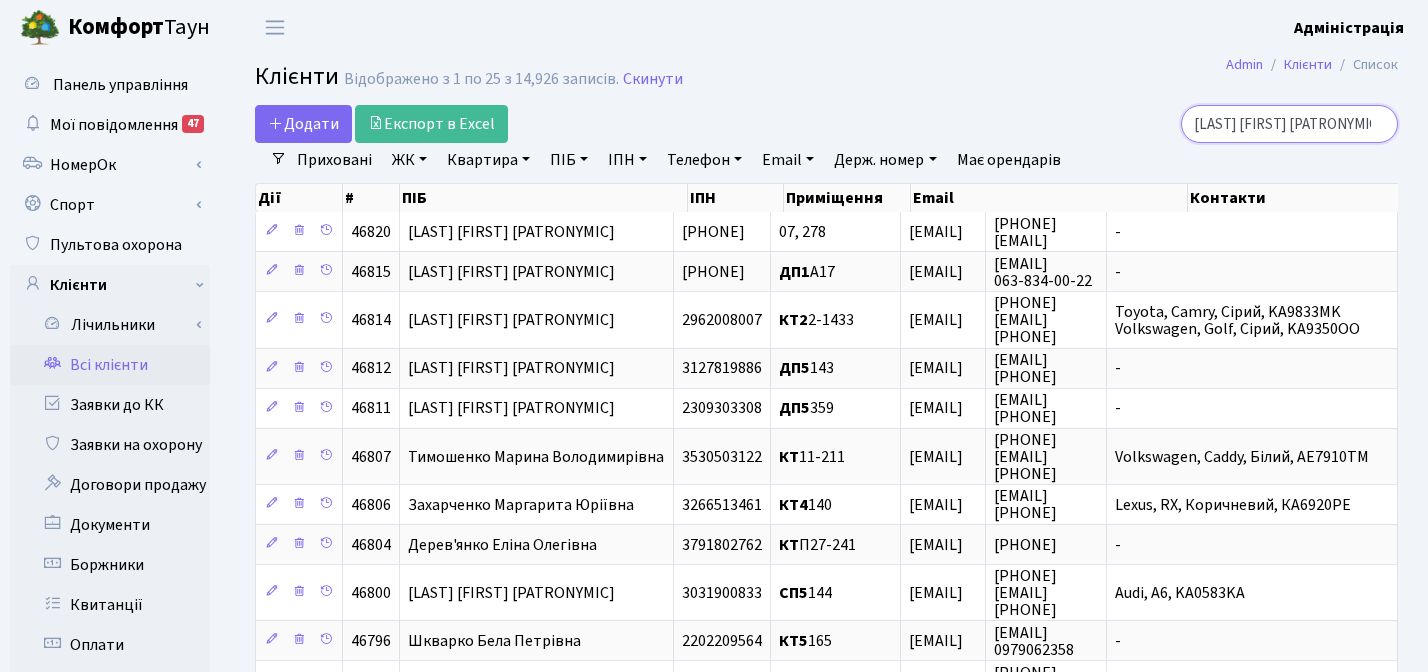 scroll, scrollTop: 0, scrollLeft: 45, axis: horizontal 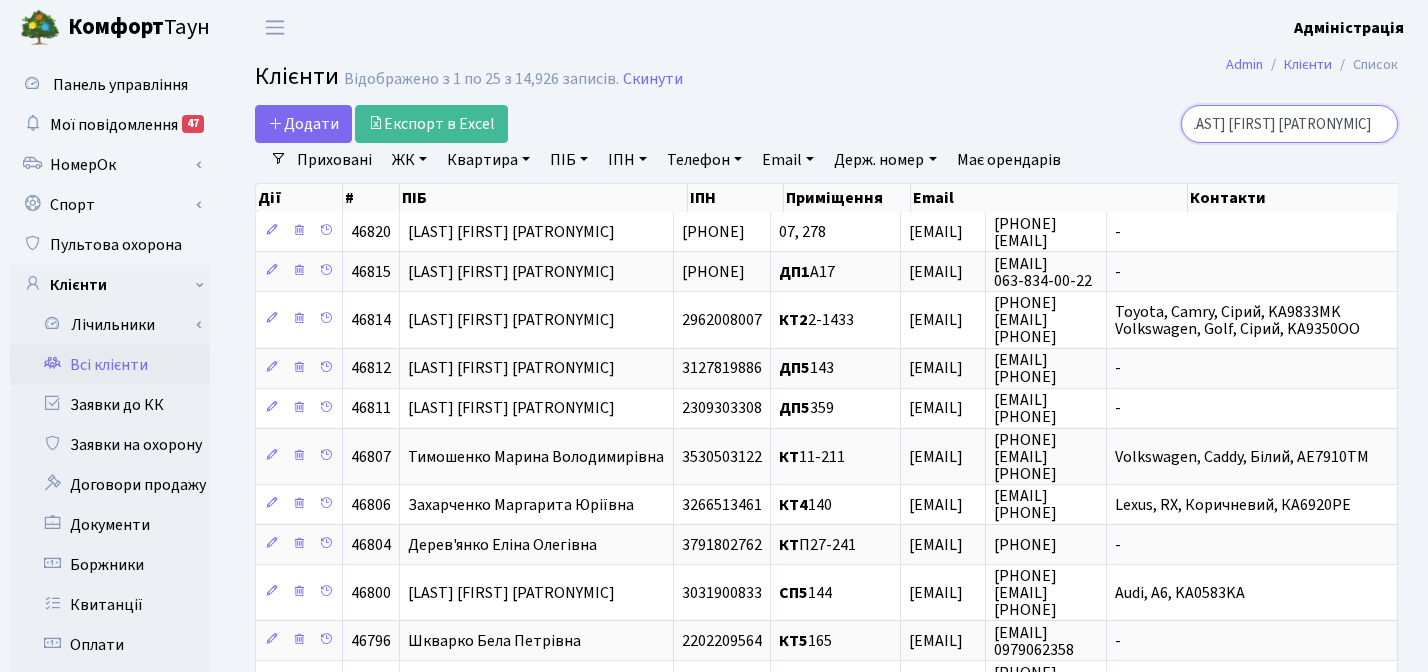 type on "[LAST] [FIRST] [PATRONYMIC]" 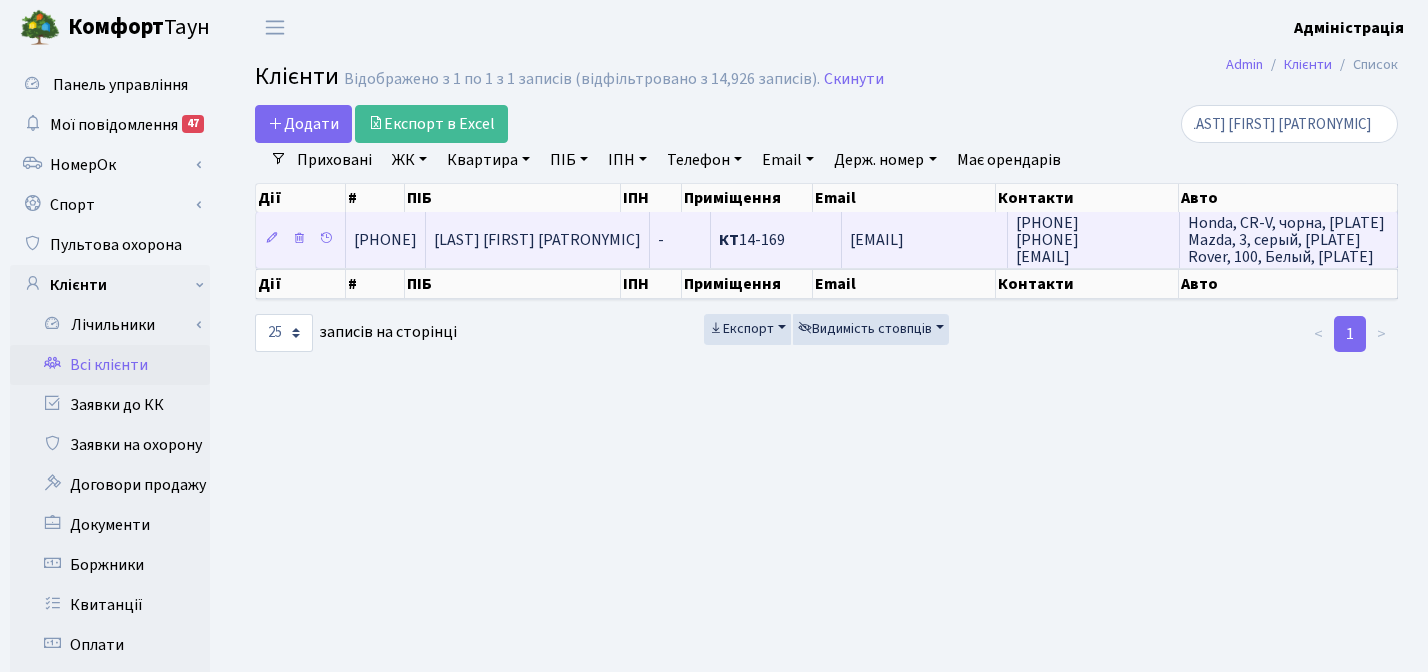 click on "+380938454949
(093) 845-49-49
esinepolets@gmail.com" at bounding box center (1047, 240) 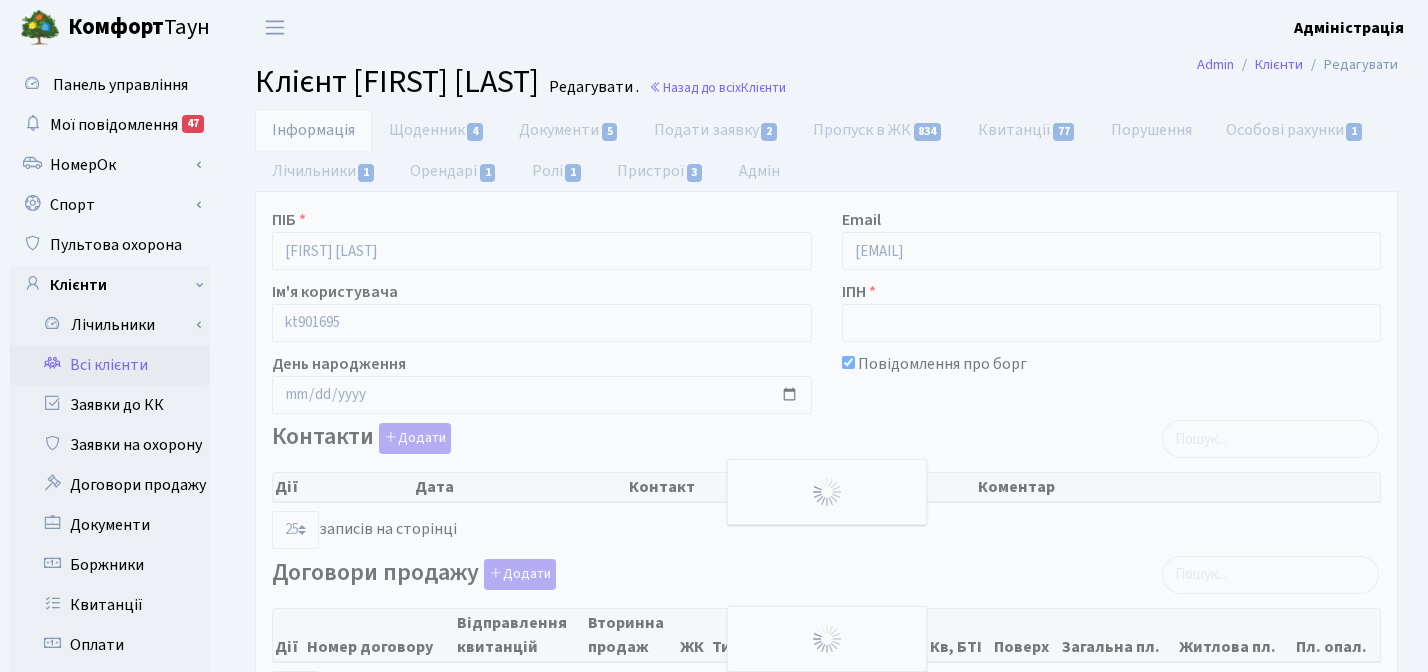 select on "25" 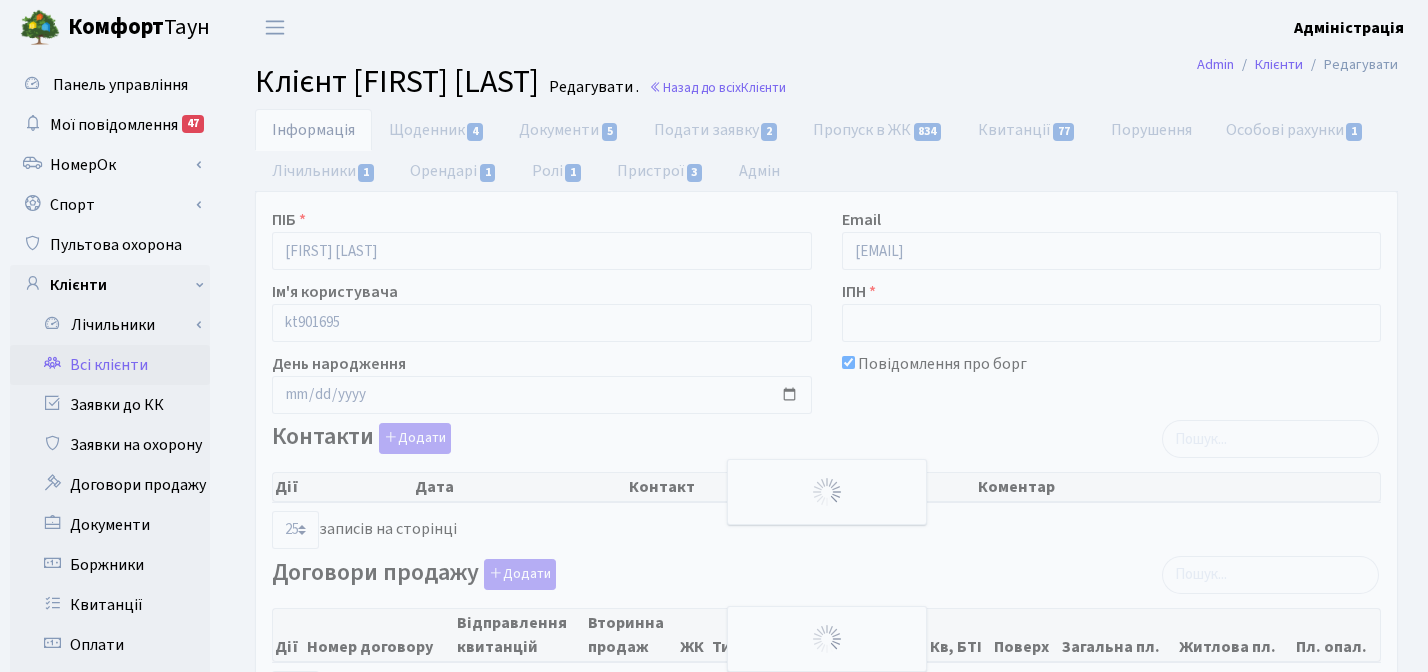 select on "25" 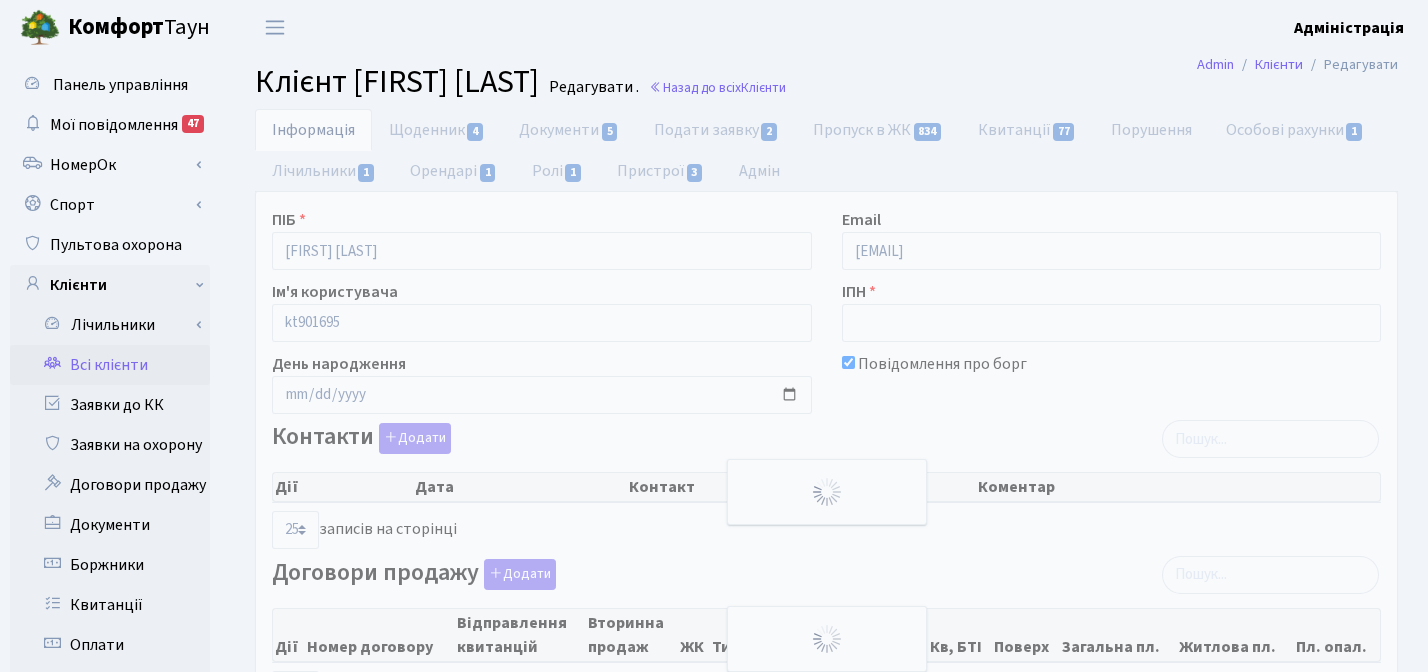 scroll, scrollTop: 0, scrollLeft: 0, axis: both 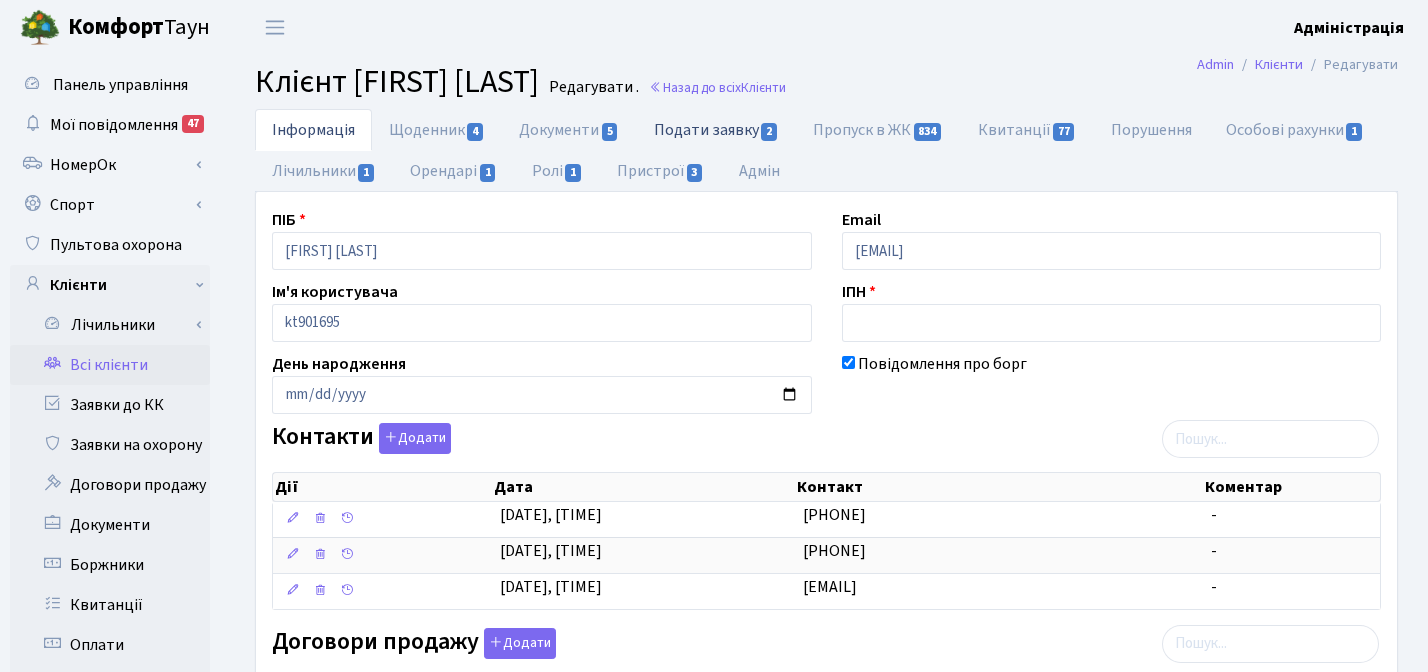 click on "Подати заявку  2" at bounding box center [716, 129] 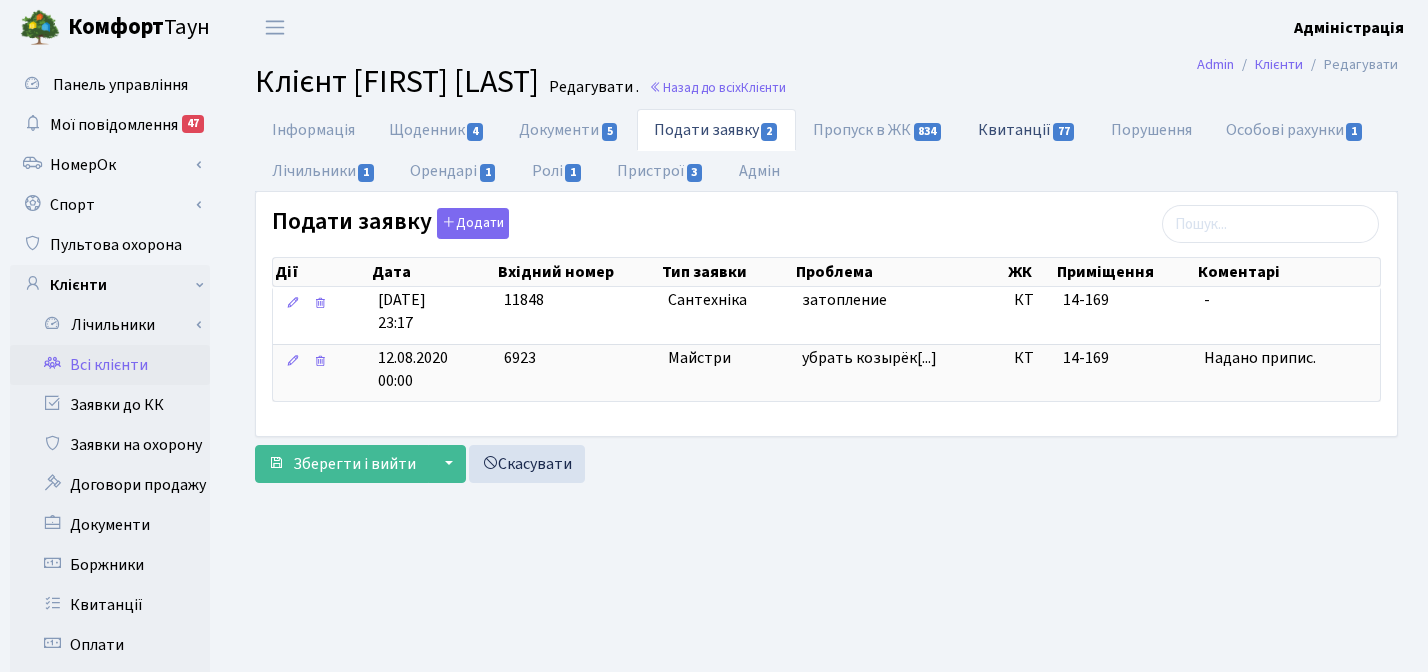 click on "Квитанції  77" at bounding box center [1027, 129] 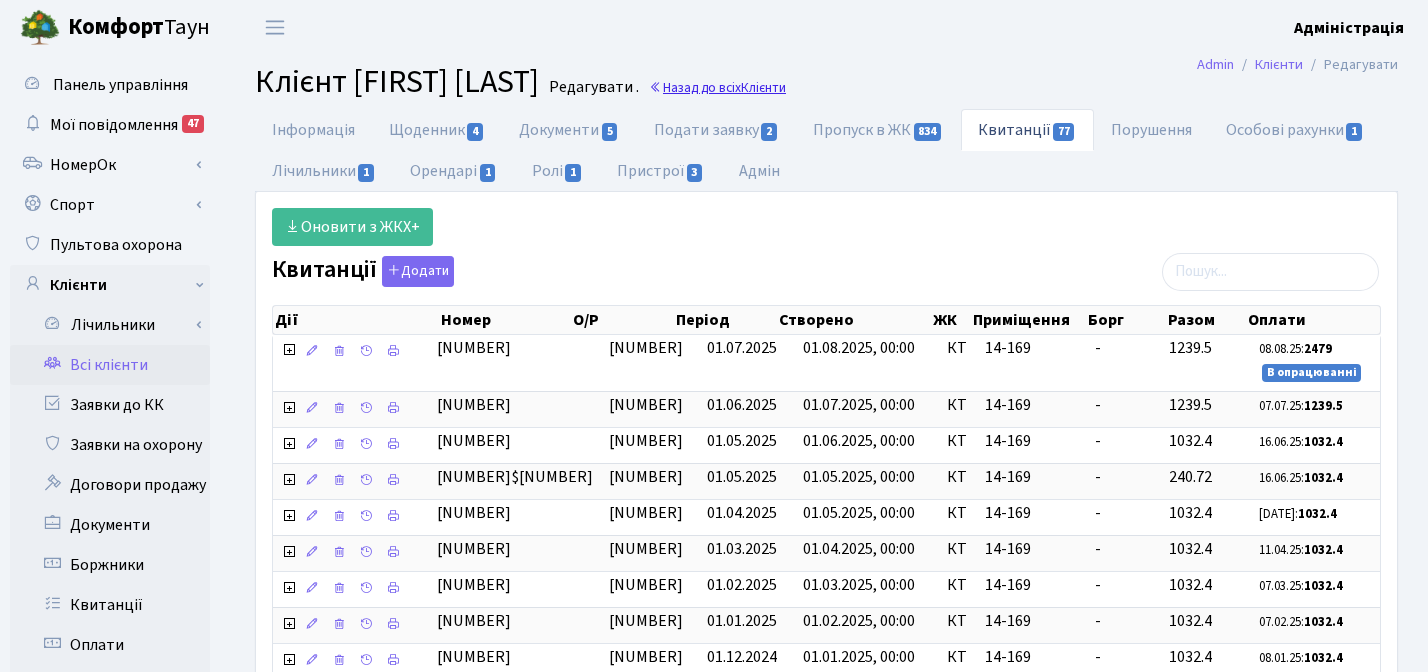click on "Назад до всіх   Клієнти" at bounding box center [717, 87] 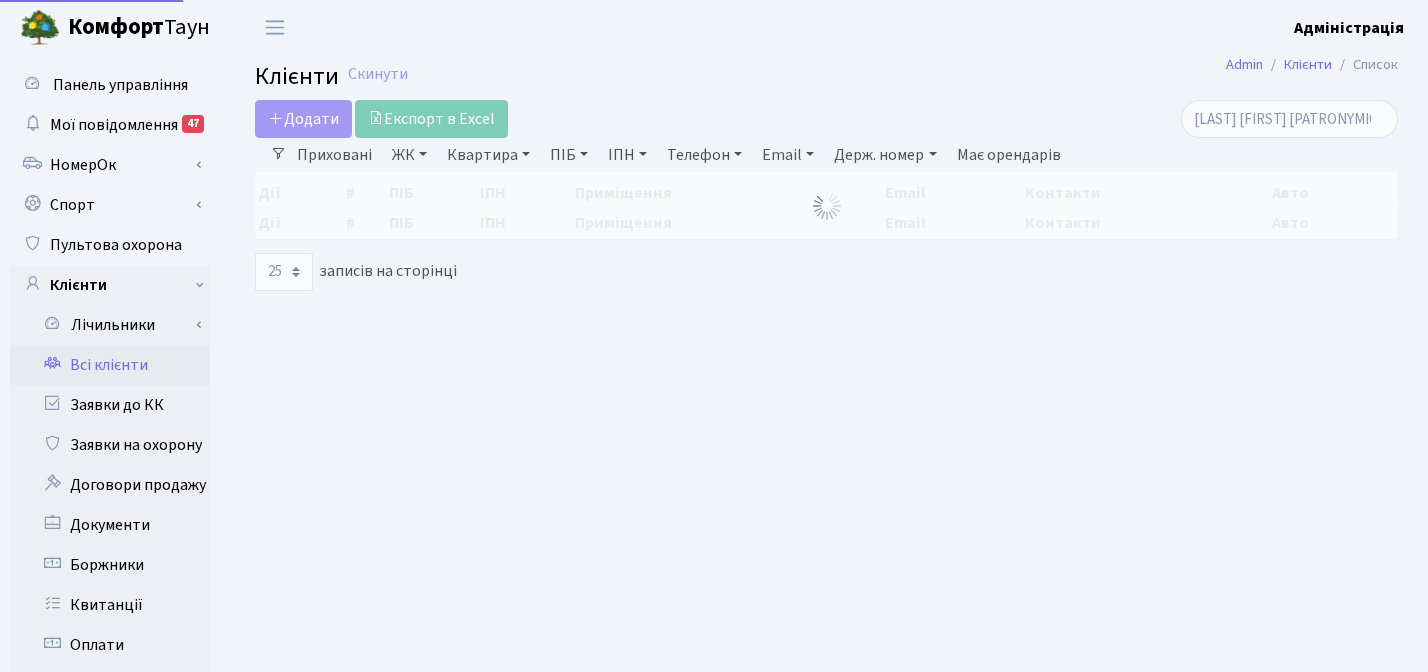 select on "25" 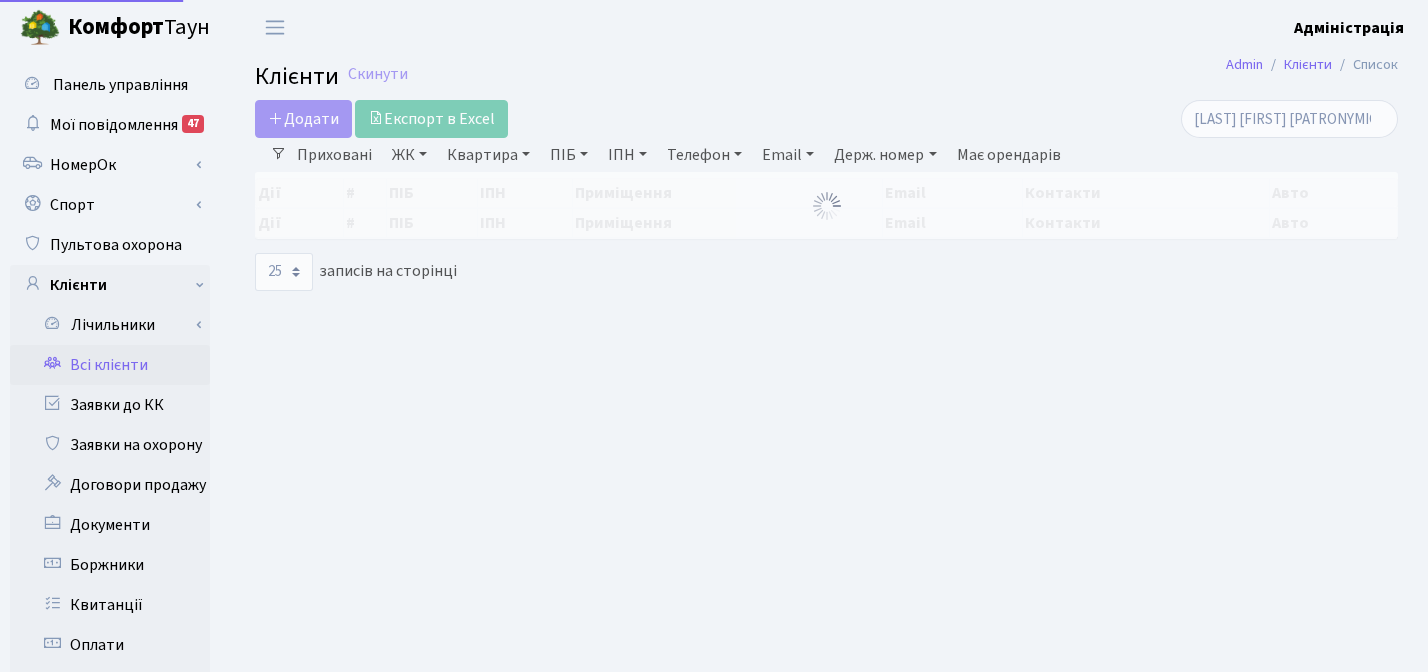 scroll, scrollTop: 0, scrollLeft: 0, axis: both 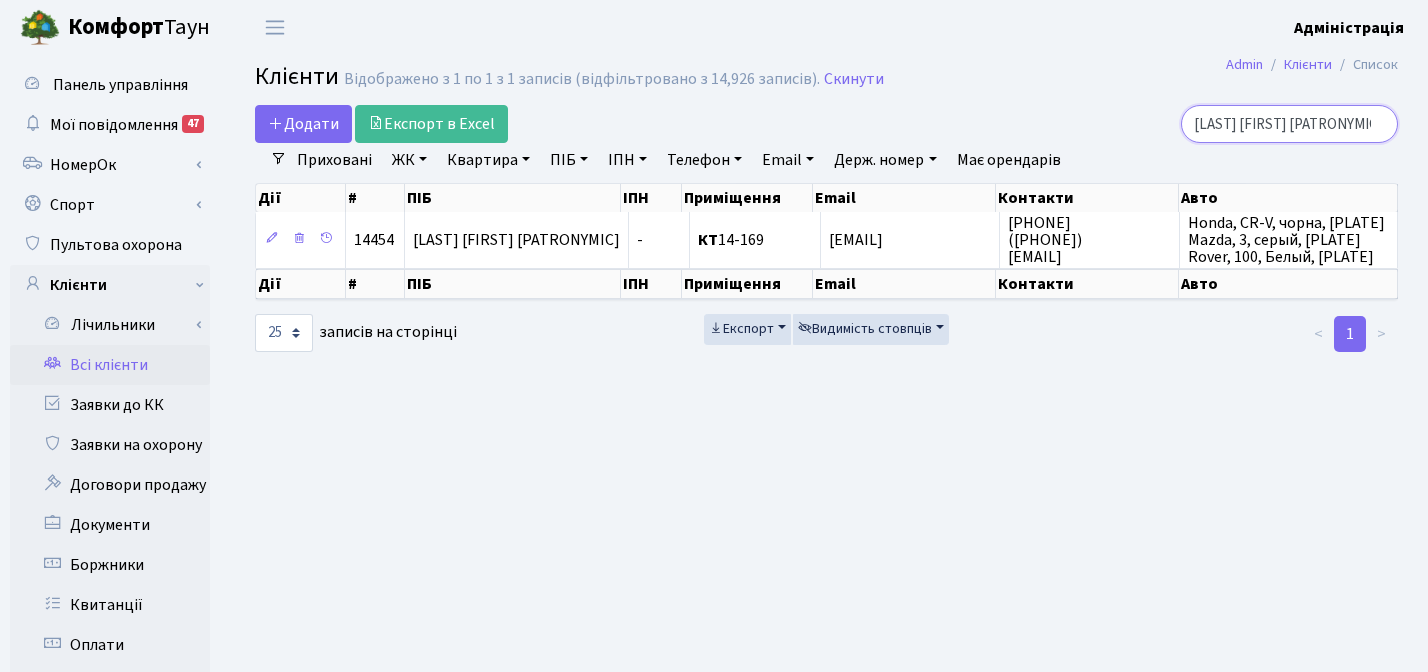 click on "[LAST] [FIRST] [PATRONYMIC]" at bounding box center (1289, 124) 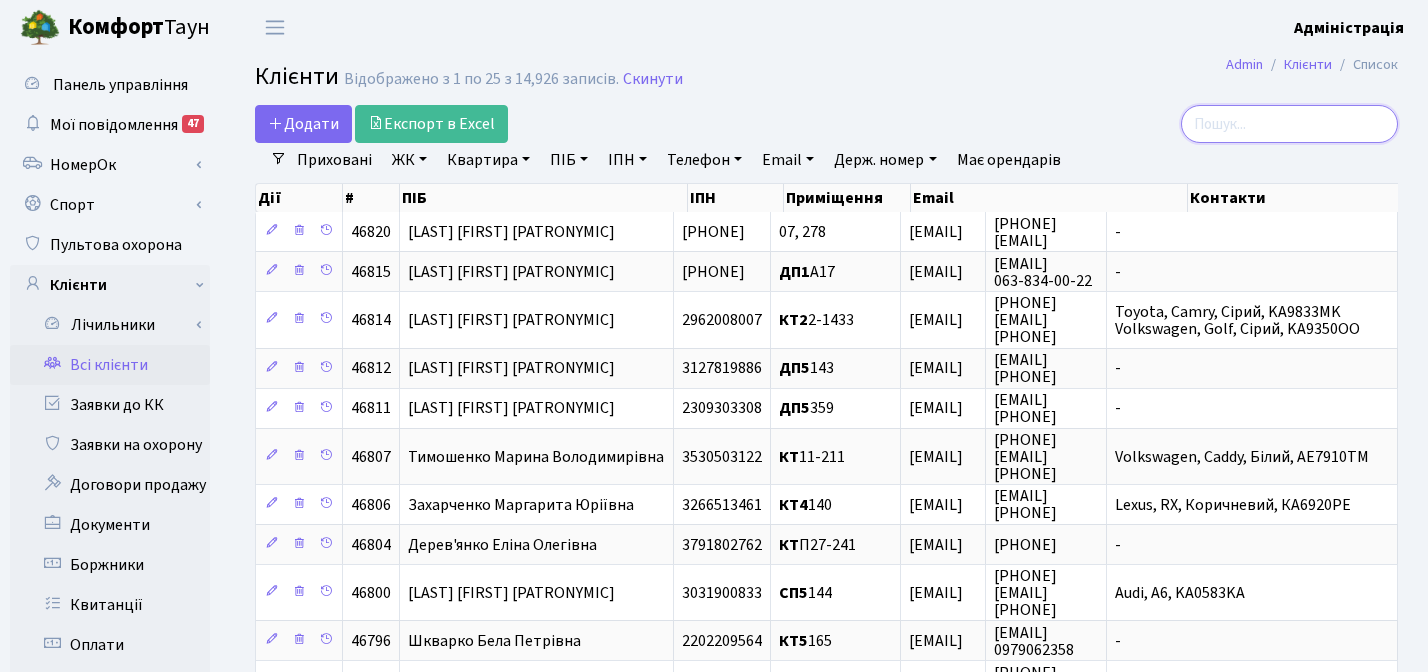 paste on "[LAST] [FIRST] [PATRONYMIC]" 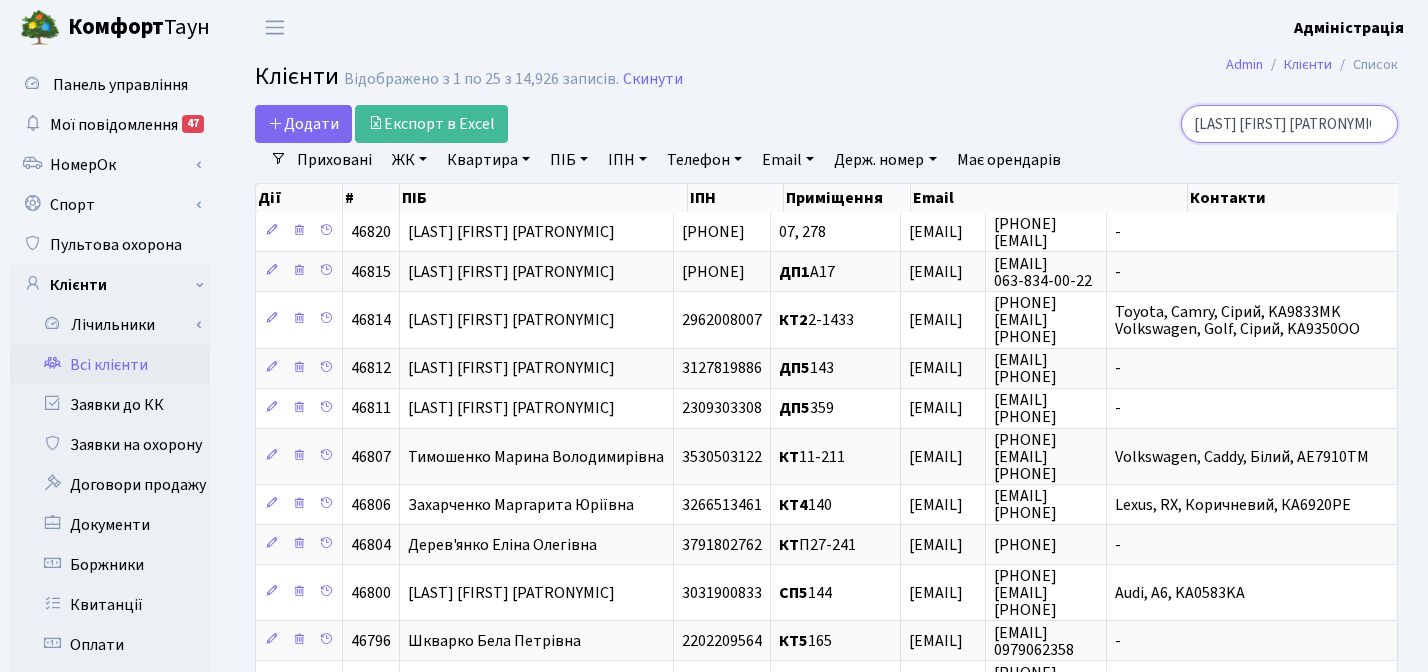 scroll, scrollTop: 0, scrollLeft: 97, axis: horizontal 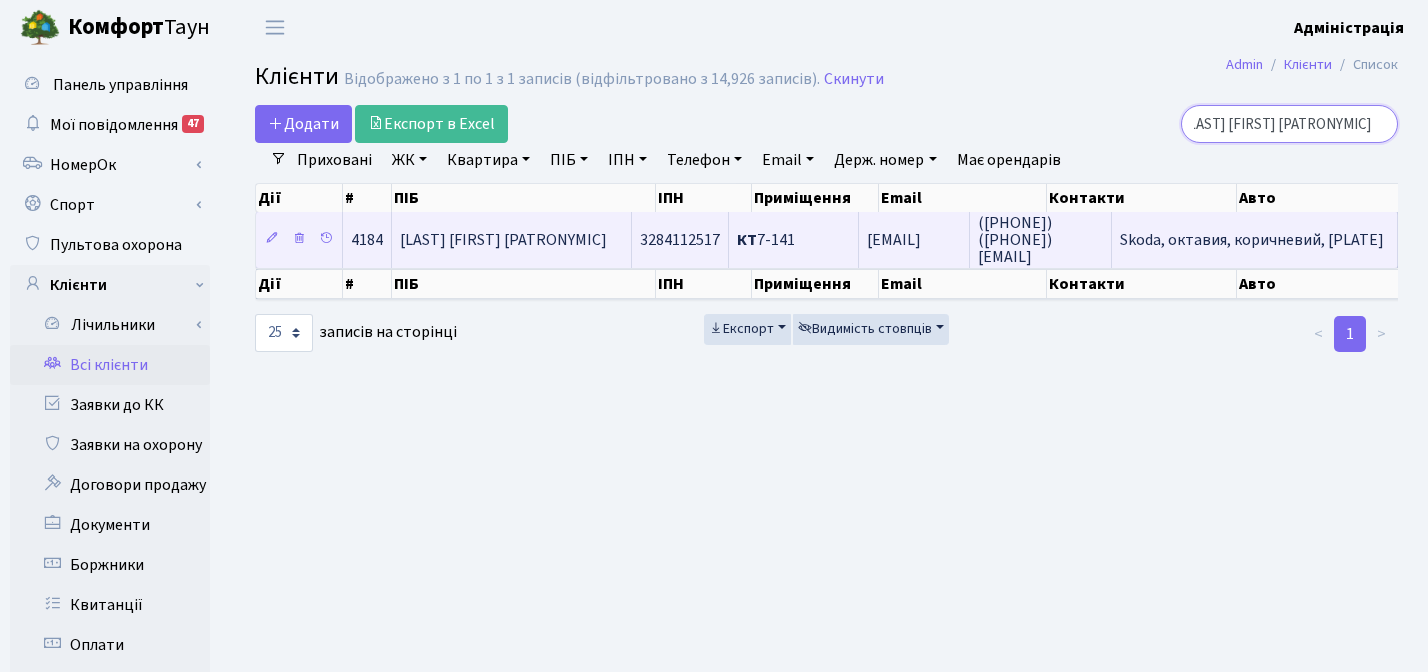 type on "[LAST] [FIRST] [PATRONYMIC]" 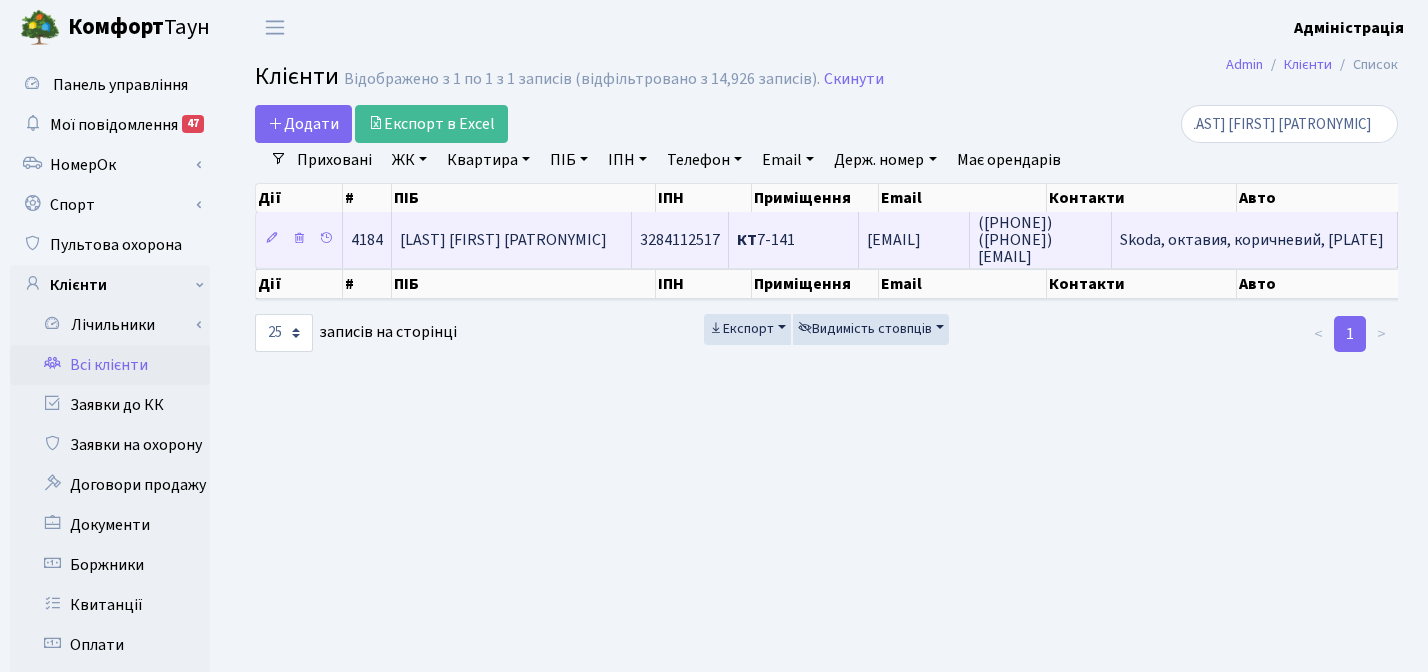 click on "КТ     7-141" at bounding box center [794, 239] 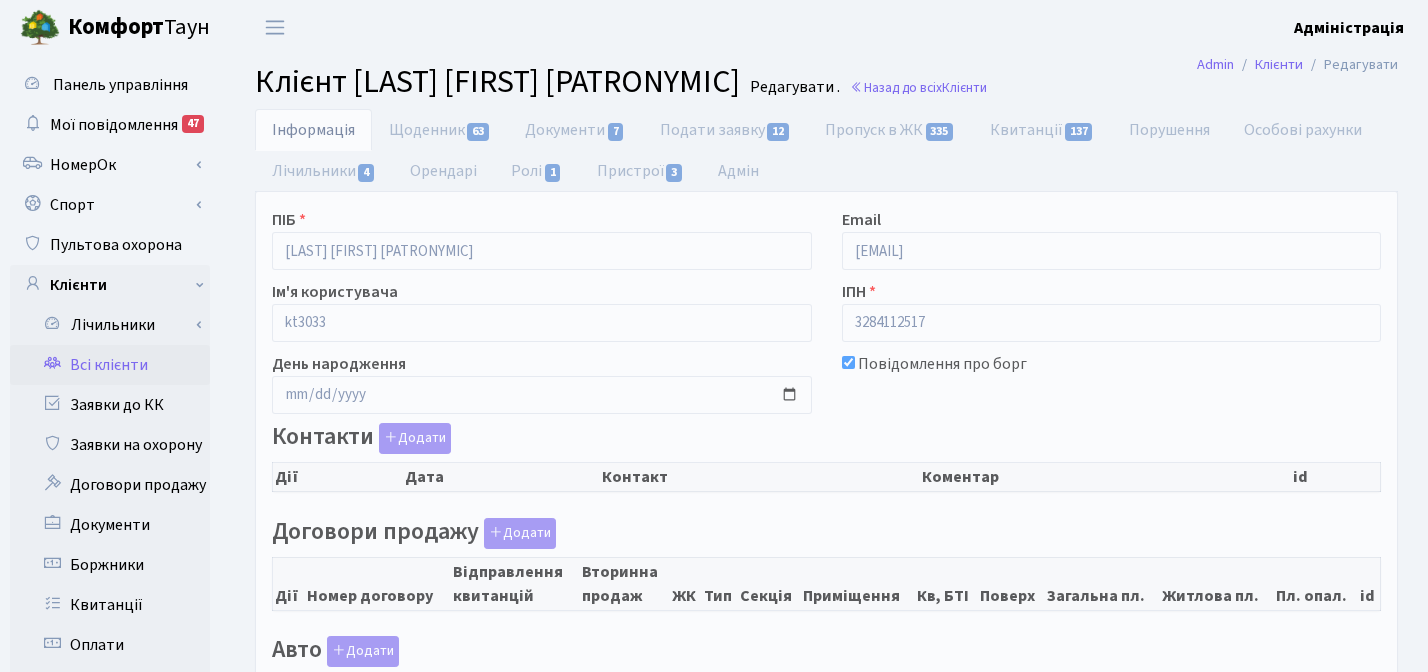 checkbox on "true" 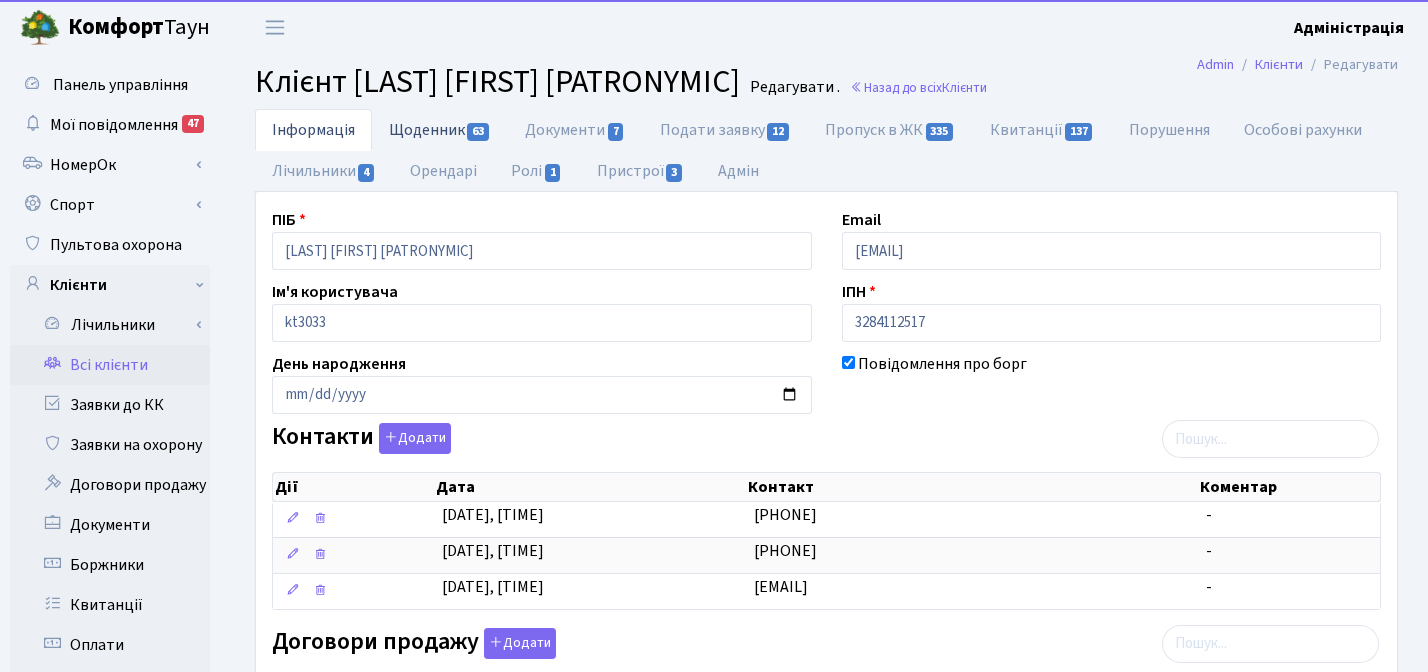 click on "Щоденник  63" at bounding box center [440, 129] 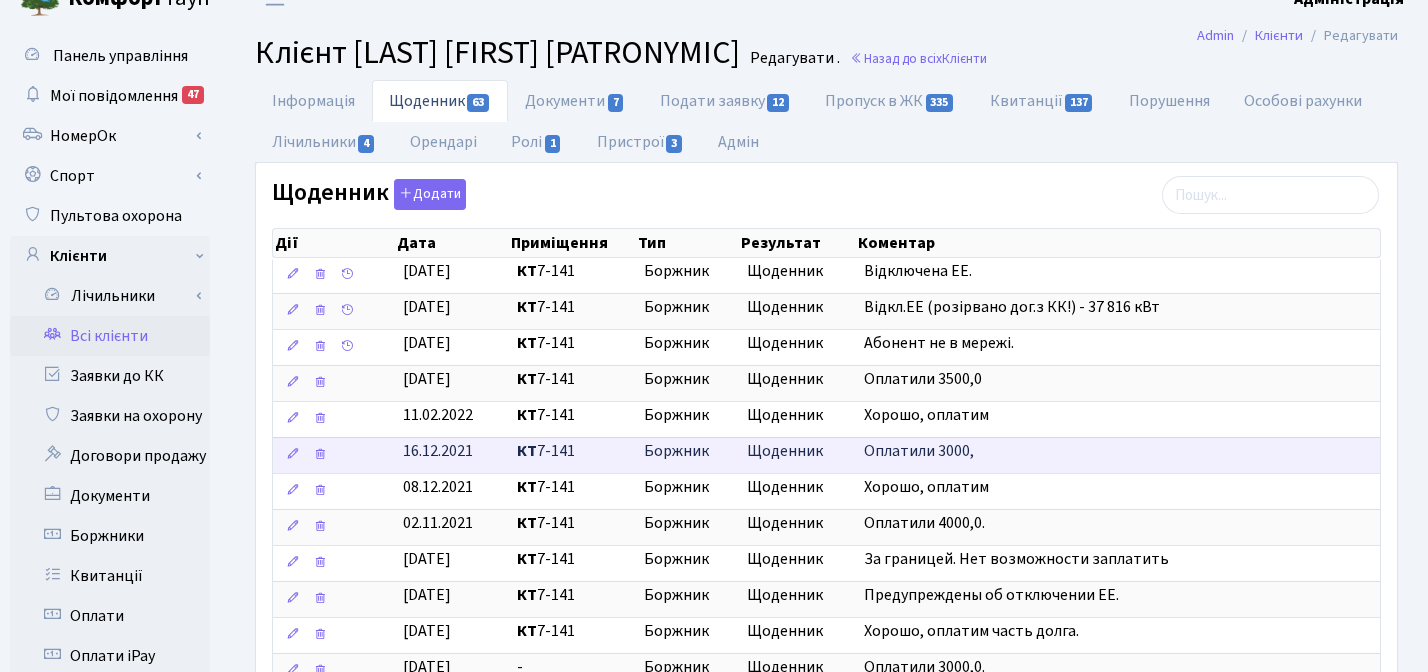 scroll, scrollTop: 30, scrollLeft: 0, axis: vertical 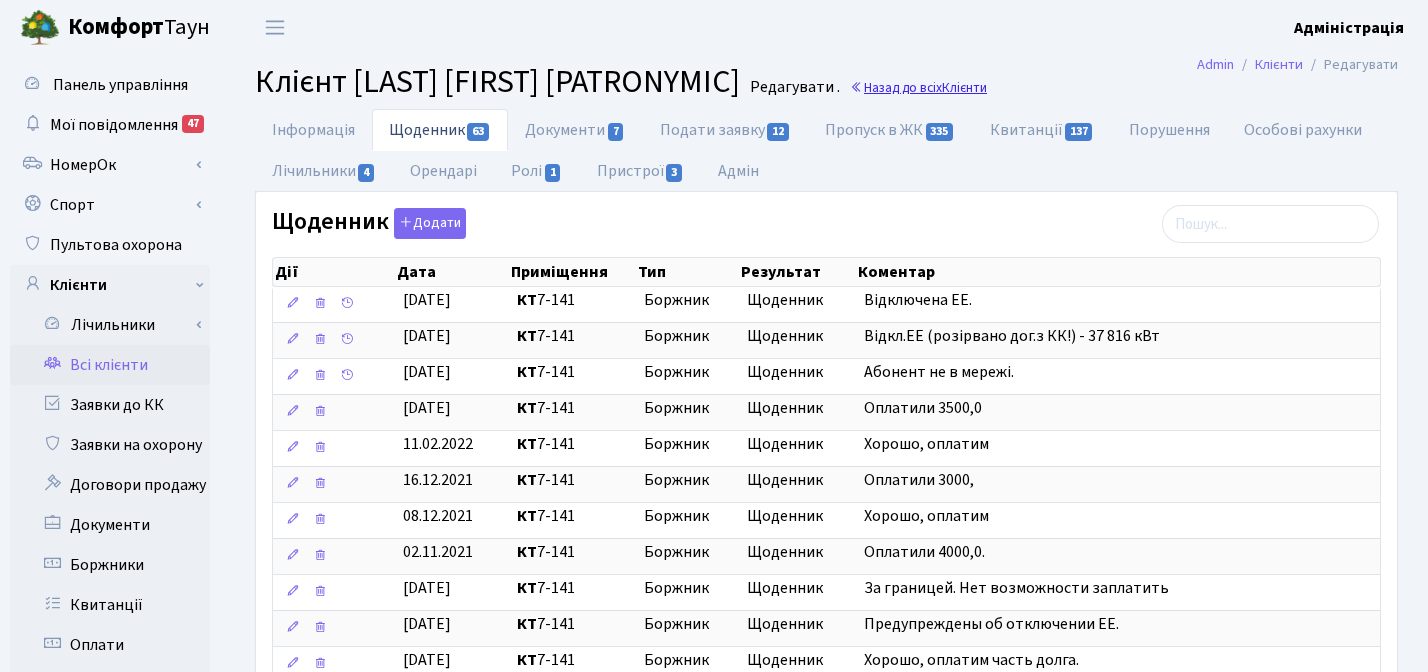 click on "Назад до всіх   Клієнти" at bounding box center [918, 87] 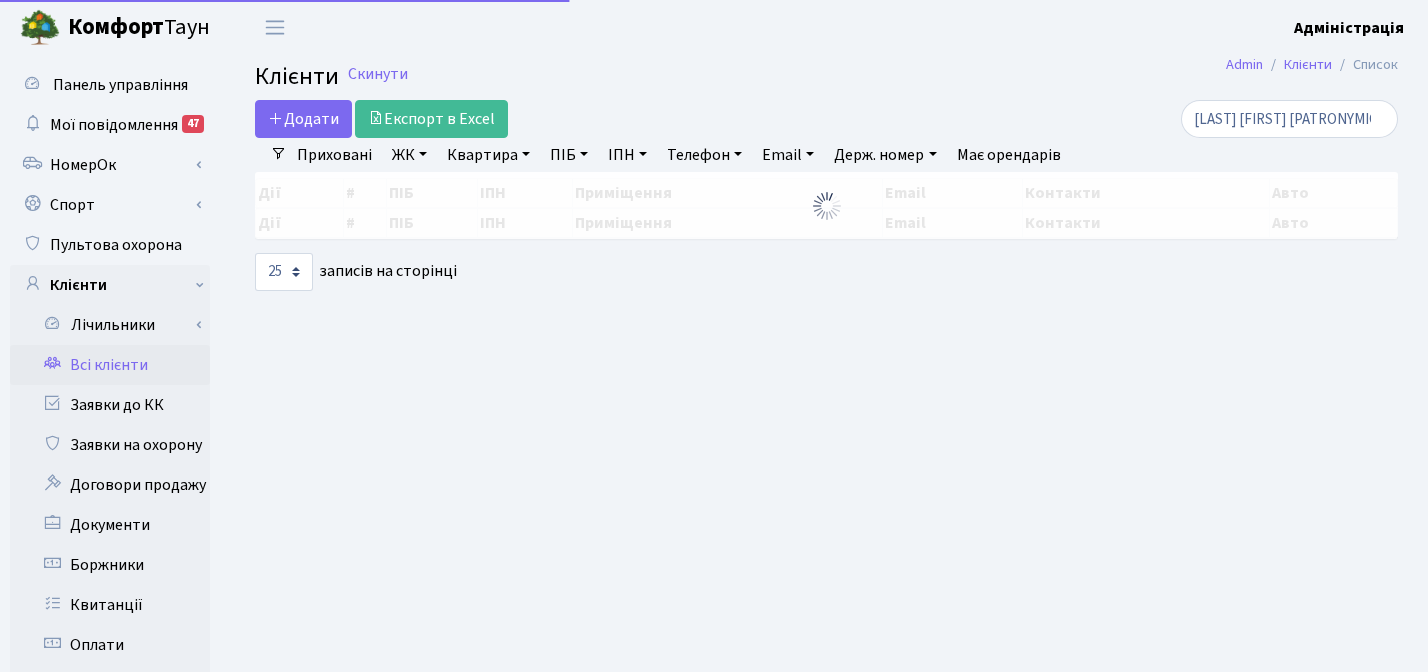 select on "25" 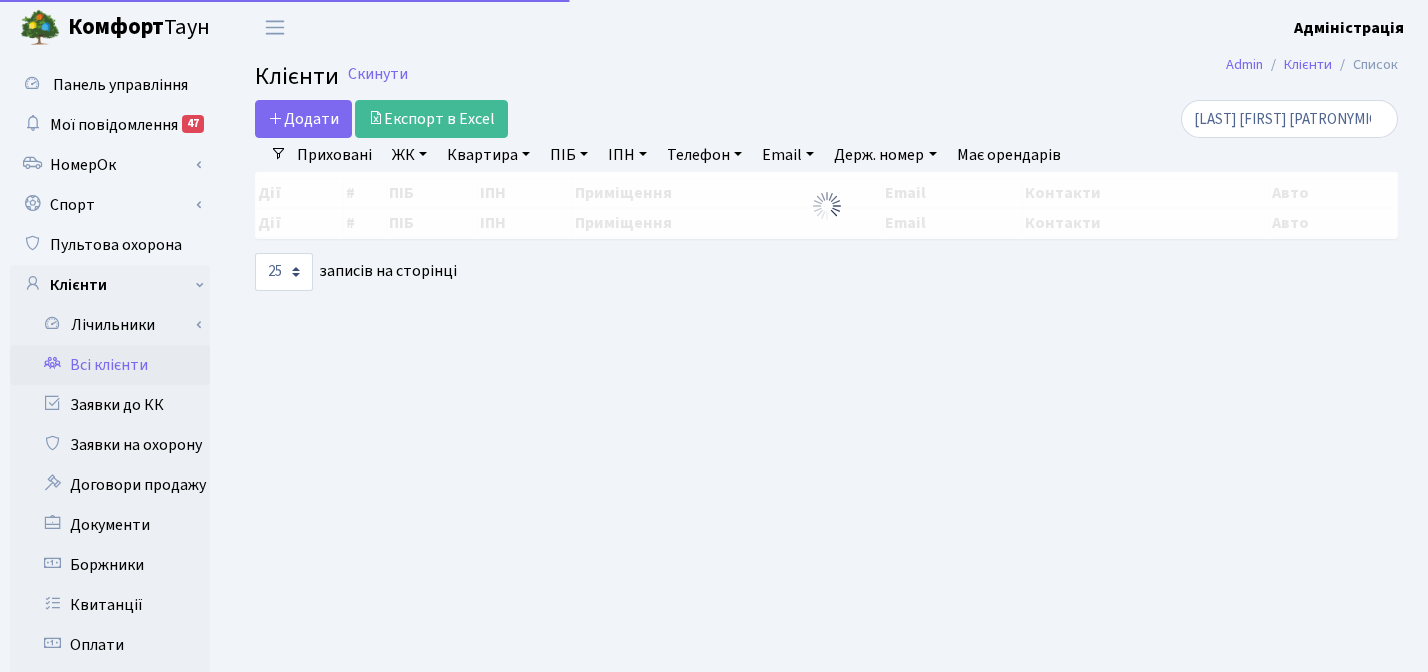 scroll, scrollTop: 0, scrollLeft: 0, axis: both 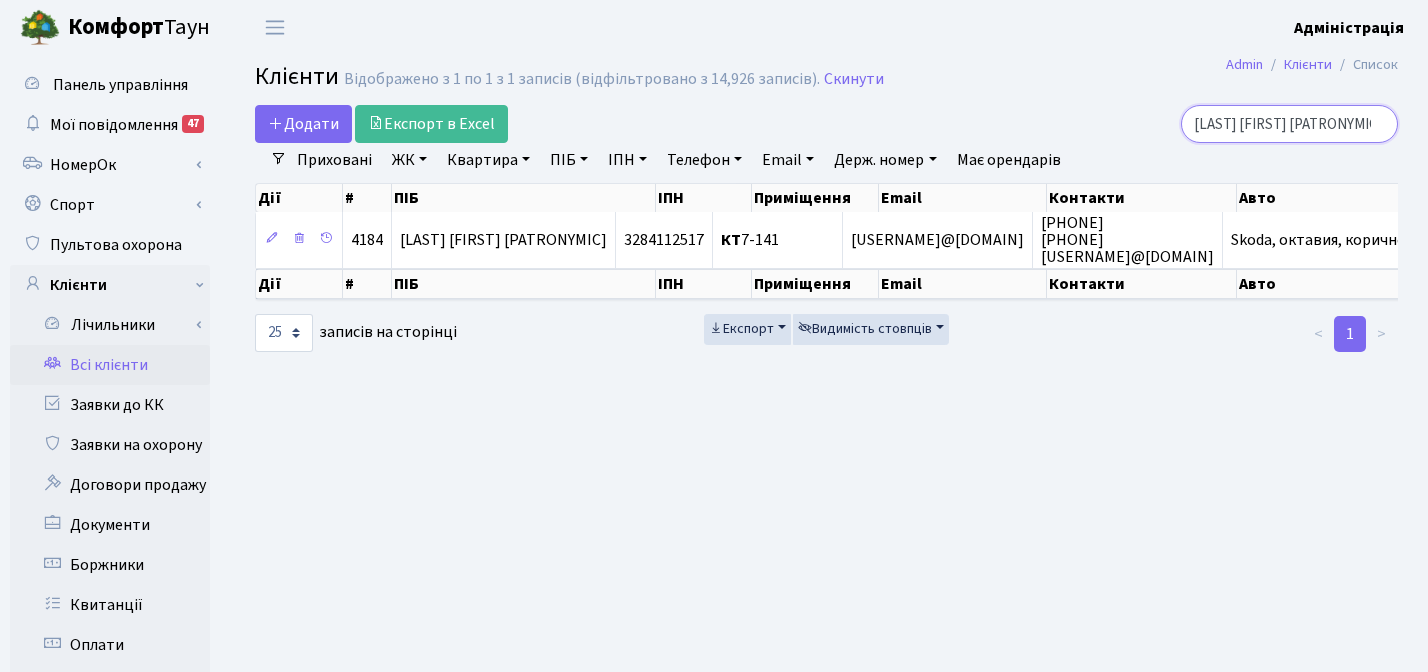 click on "[LAST] [FIRST] [PATRONYMIC]" at bounding box center (1289, 124) 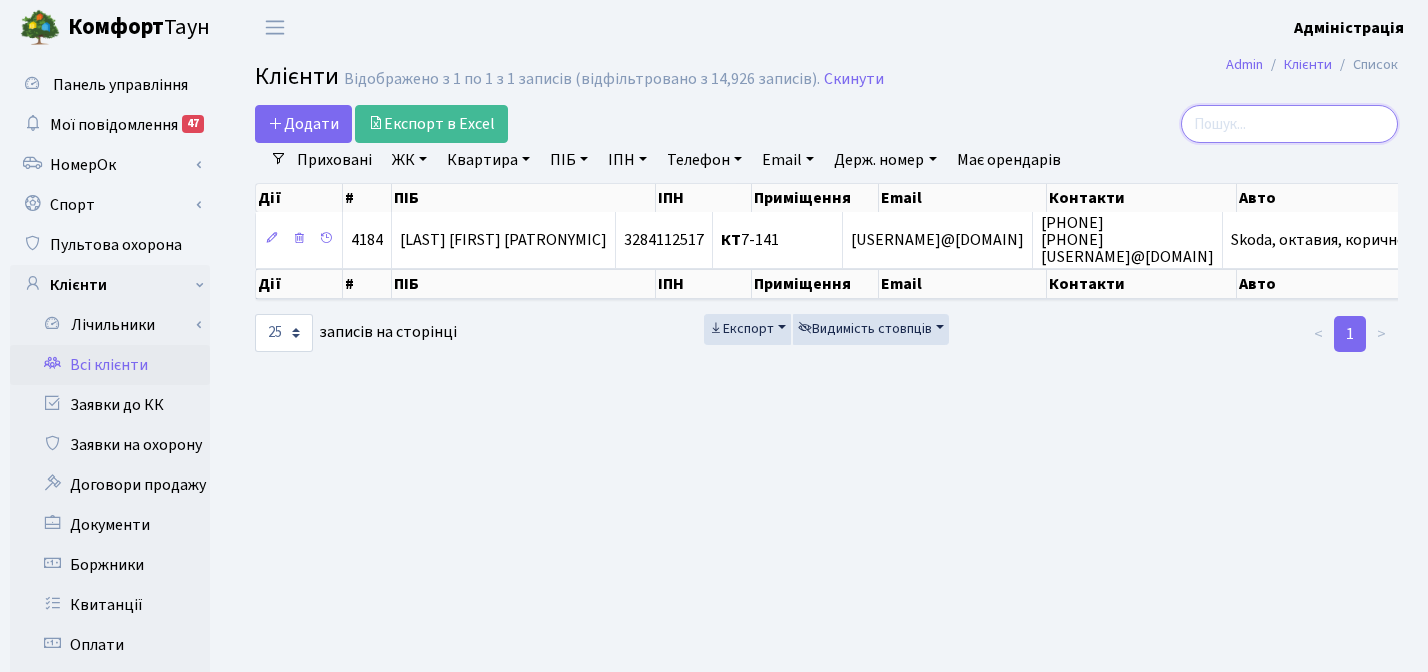 paste on "[LAST] [FIRST] [PATRONYMIC]" 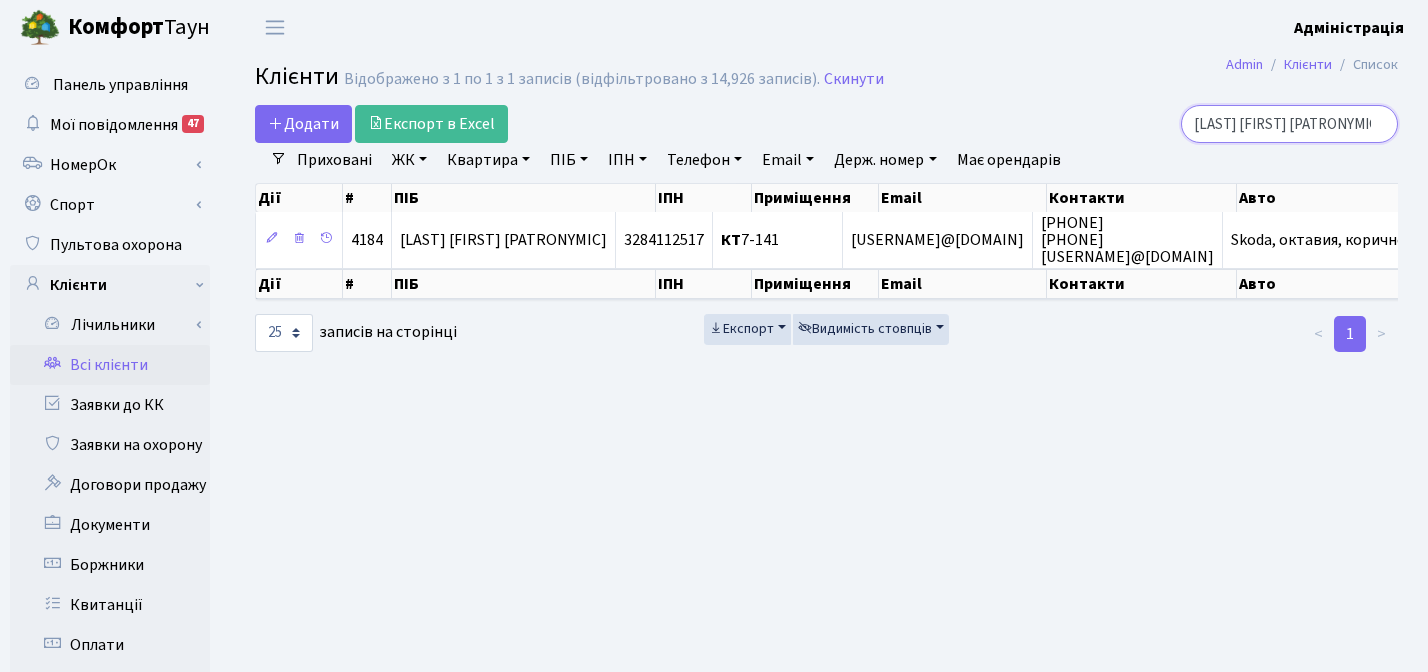 scroll, scrollTop: 0, scrollLeft: 92, axis: horizontal 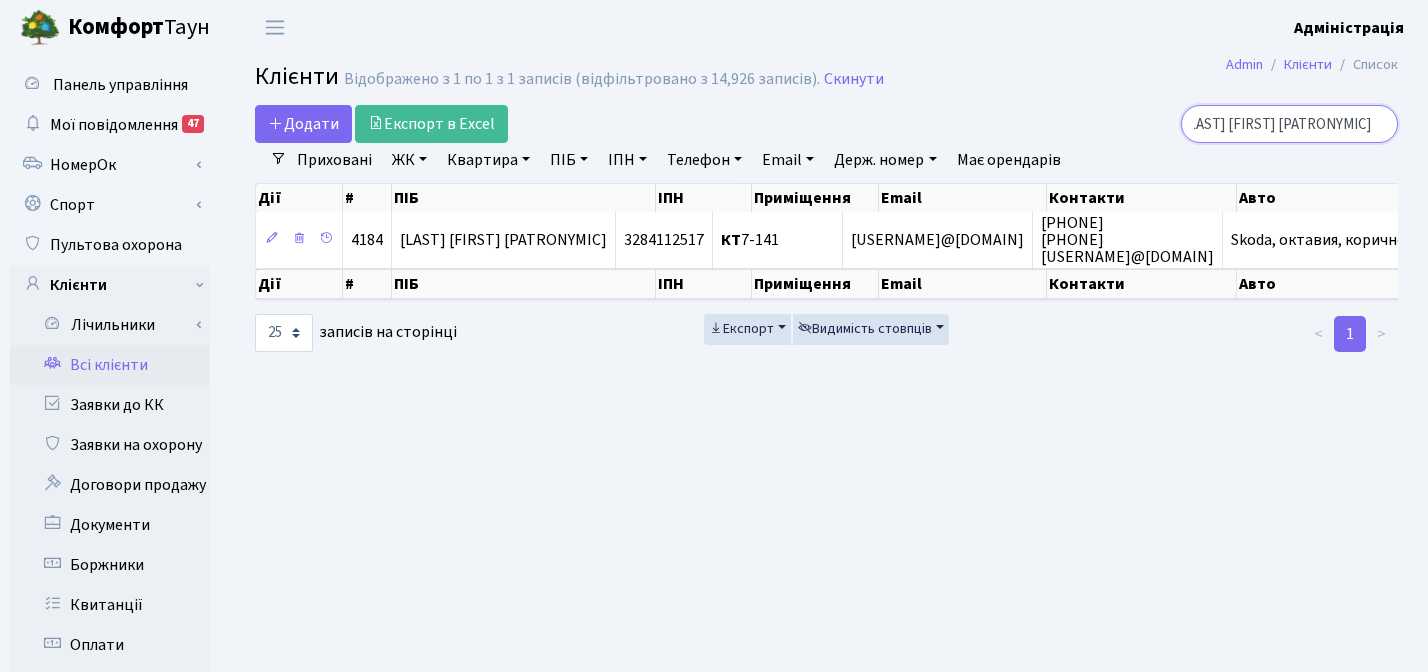 type on "[LAST] [FIRST] [PATRONYMIC]" 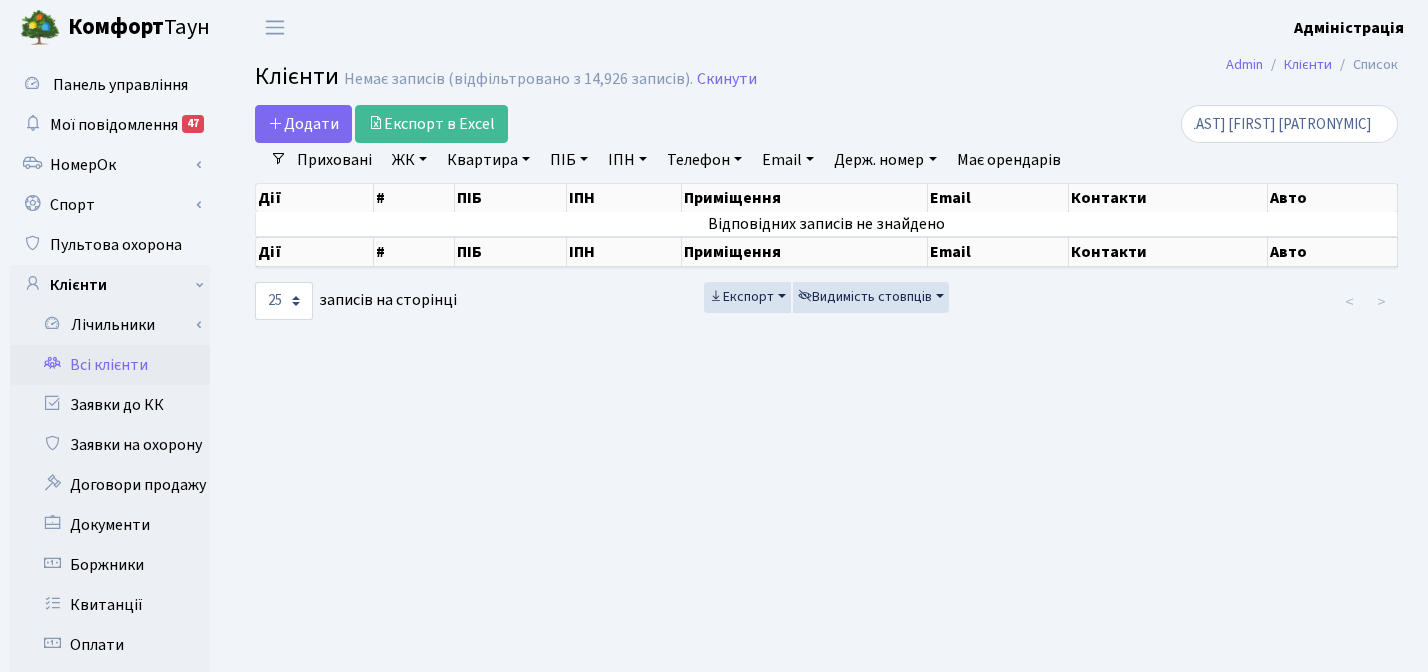 scroll, scrollTop: 0, scrollLeft: 0, axis: both 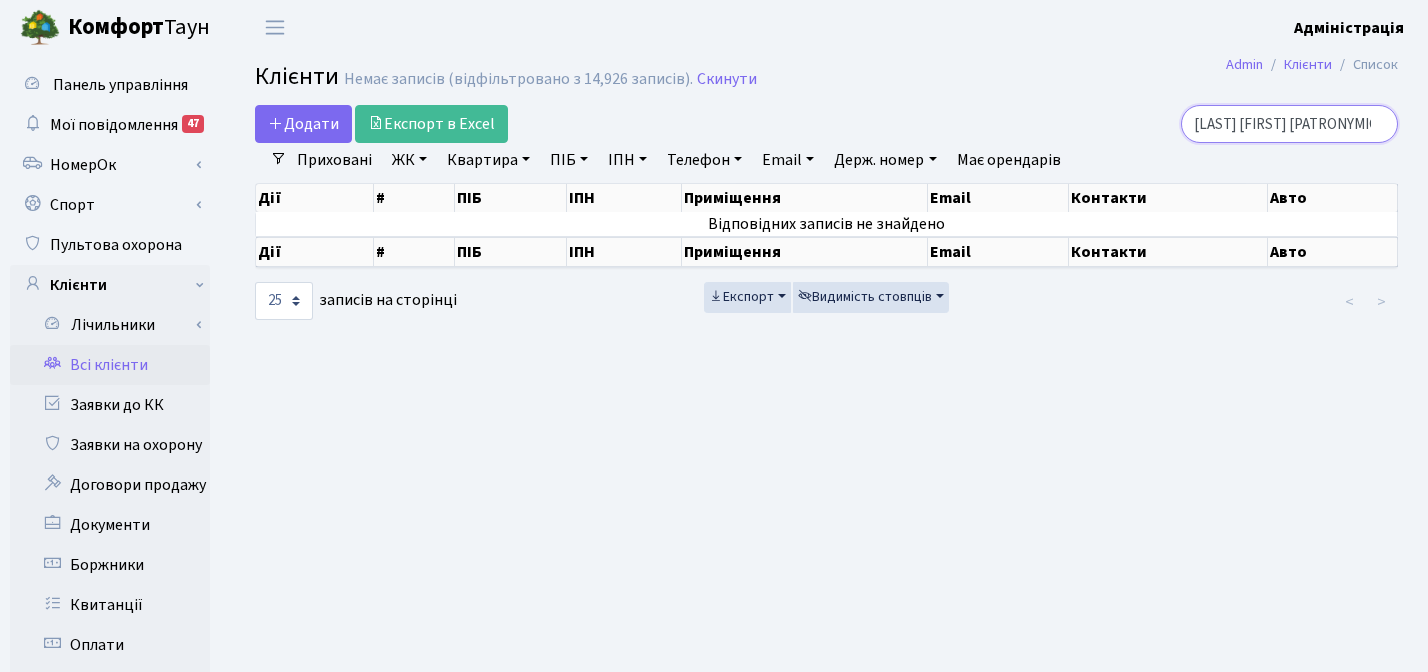 click on "[LAST] [FIRST] [PATRONYMIC]" at bounding box center (1289, 124) 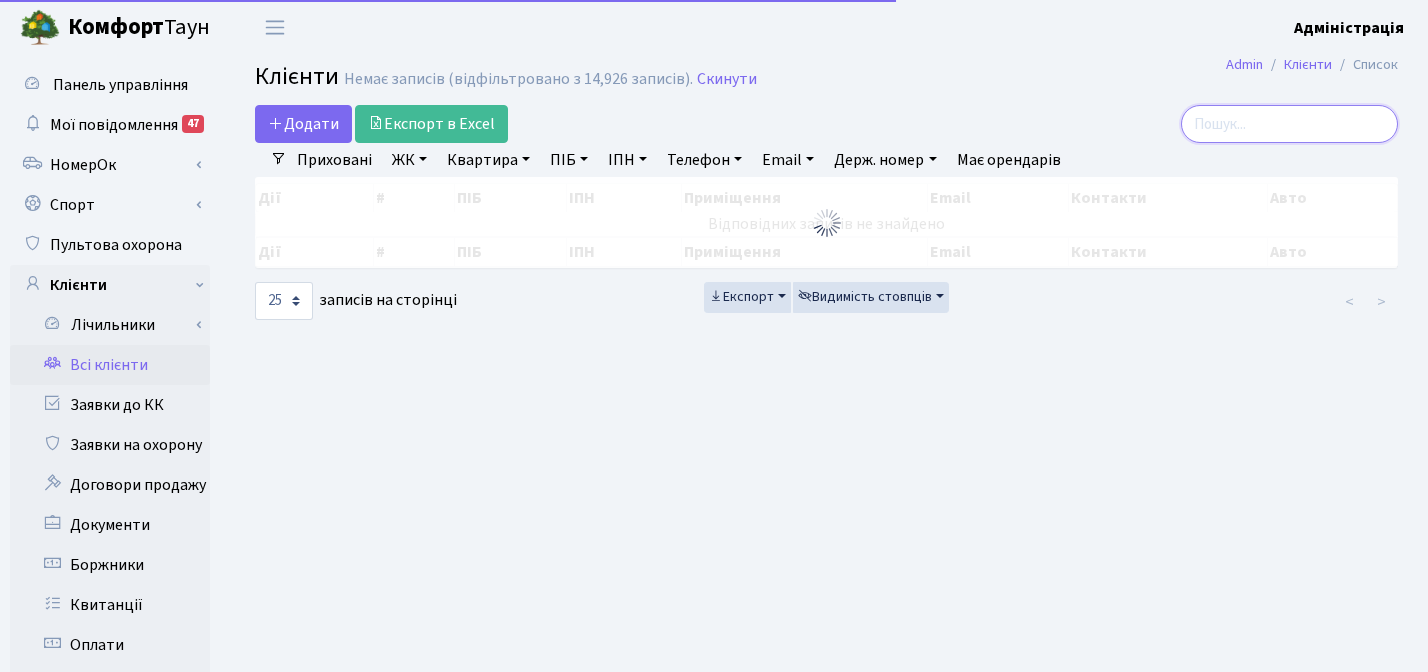 paste on "[LAST] [FIRST] [PATRONYMIC]" 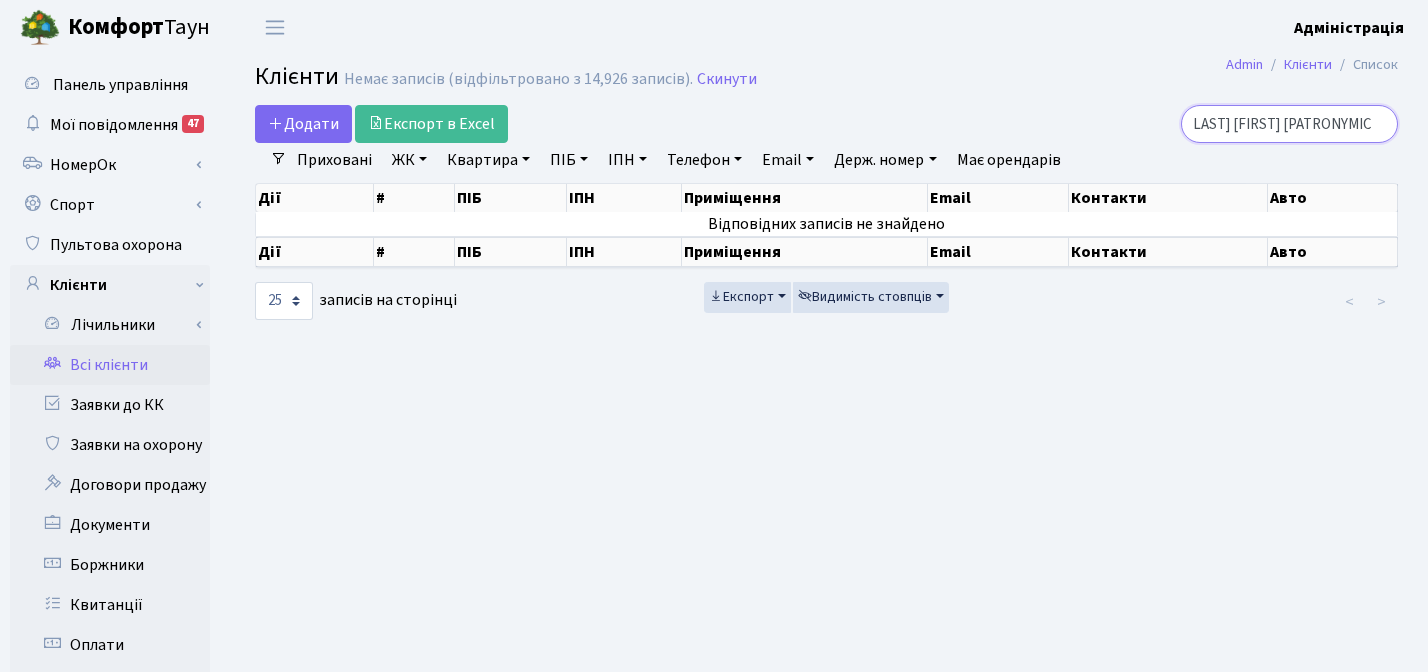 scroll, scrollTop: 0, scrollLeft: 0, axis: both 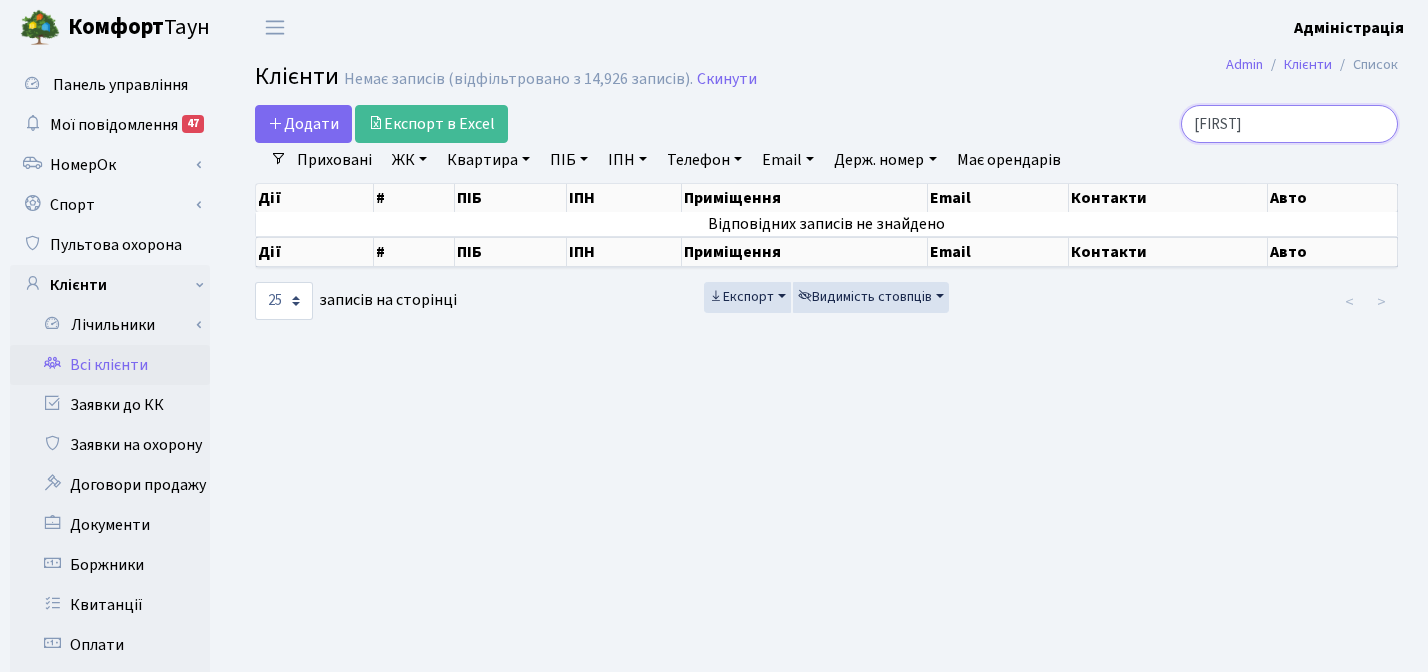 type on "[FIRST]" 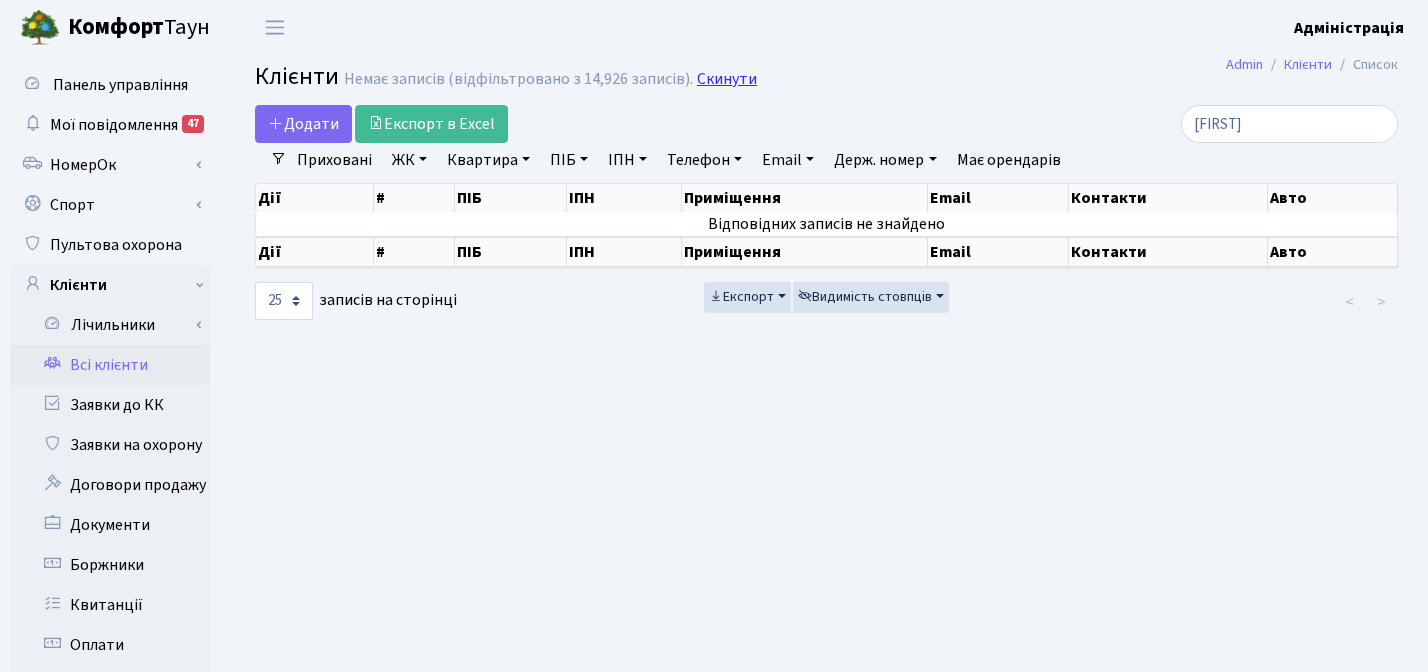 click on "Скинути" at bounding box center (727, 79) 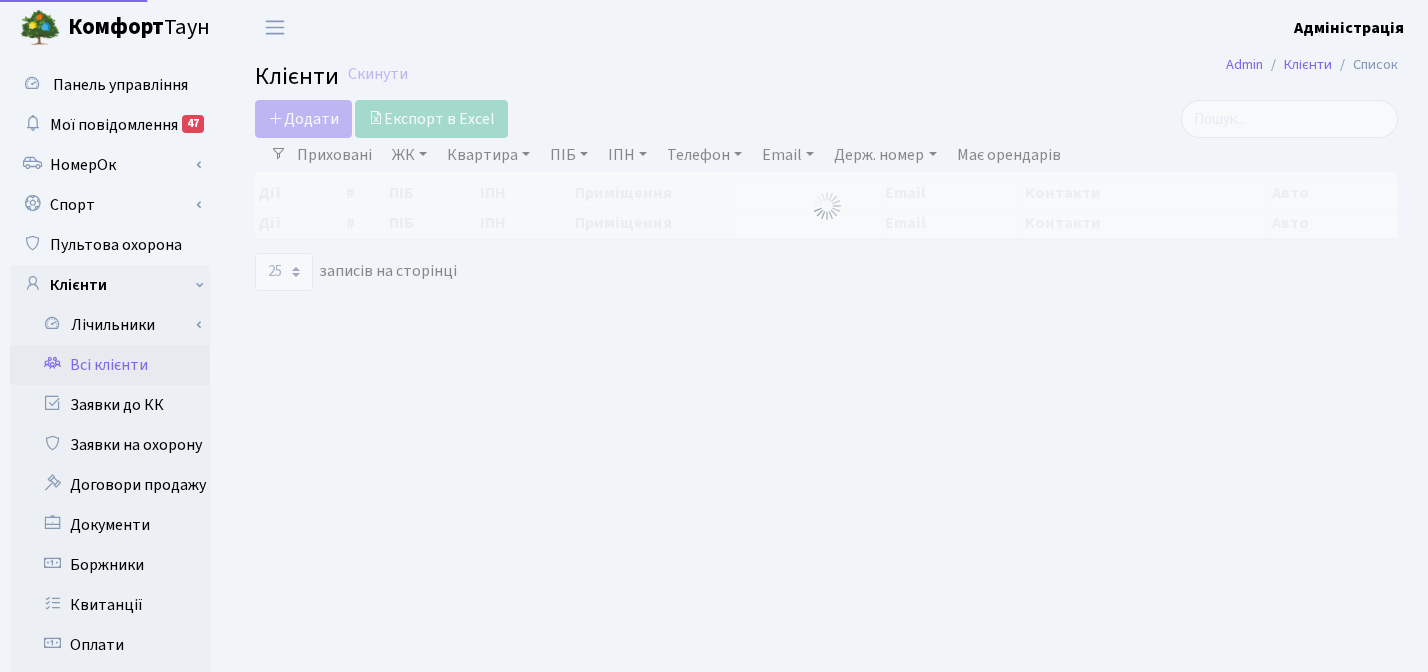 select on "25" 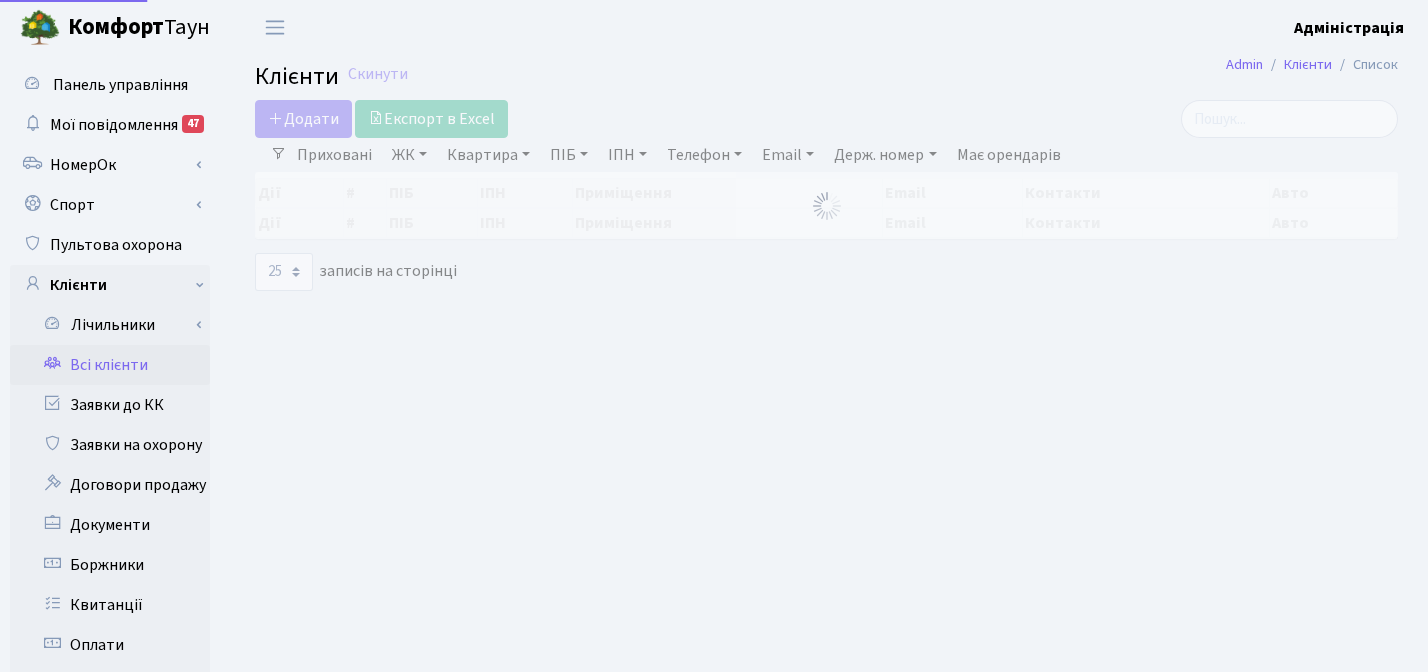 scroll, scrollTop: 0, scrollLeft: 0, axis: both 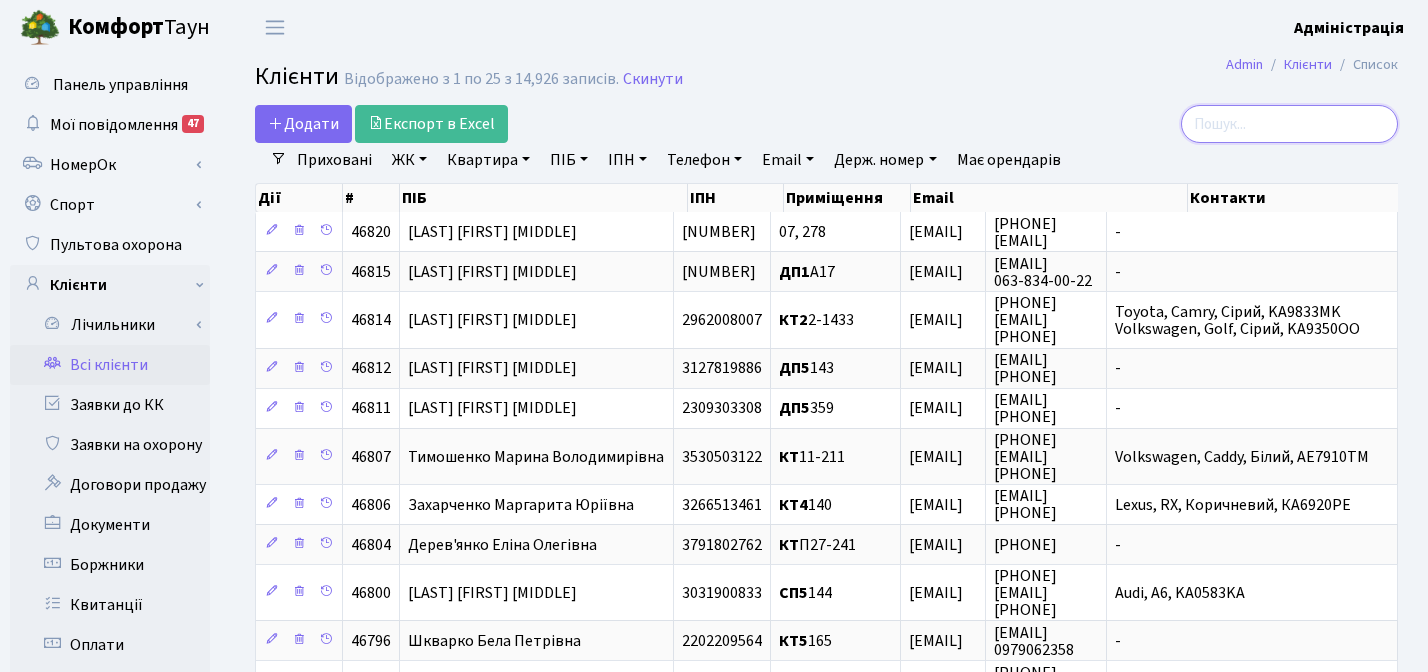 click at bounding box center [1289, 124] 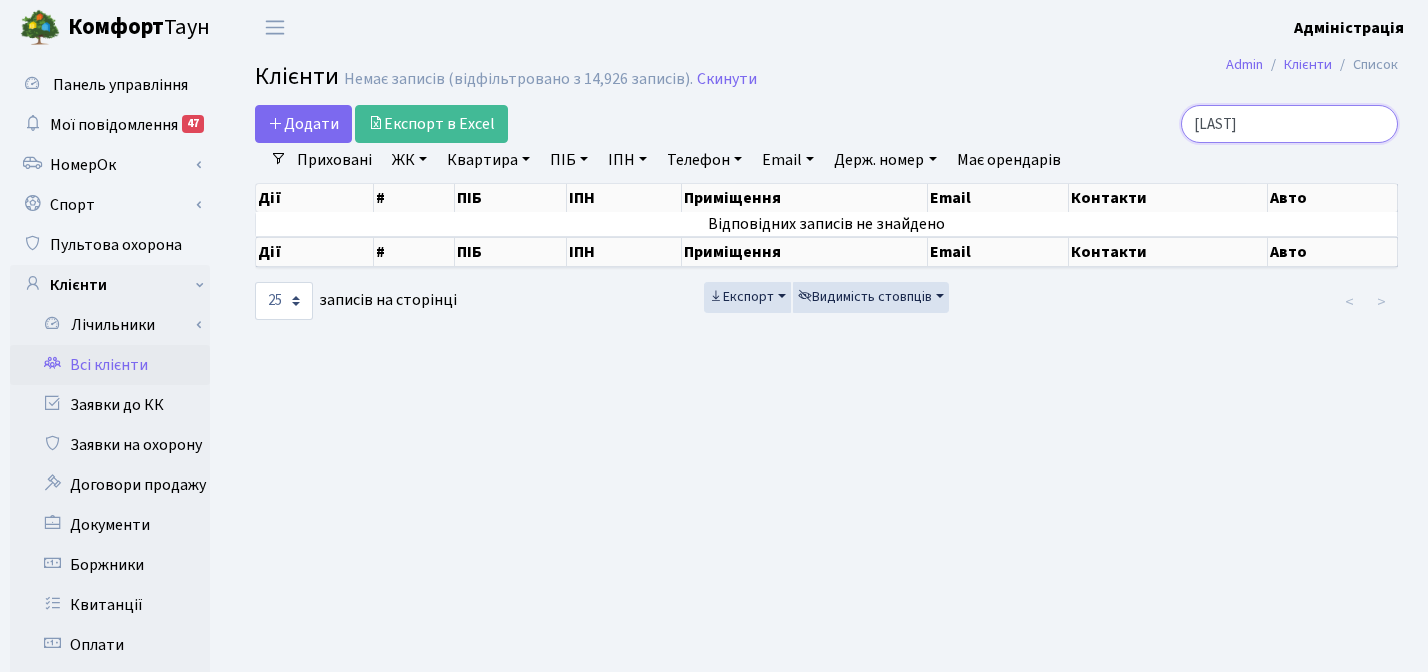 type on "[LAST]" 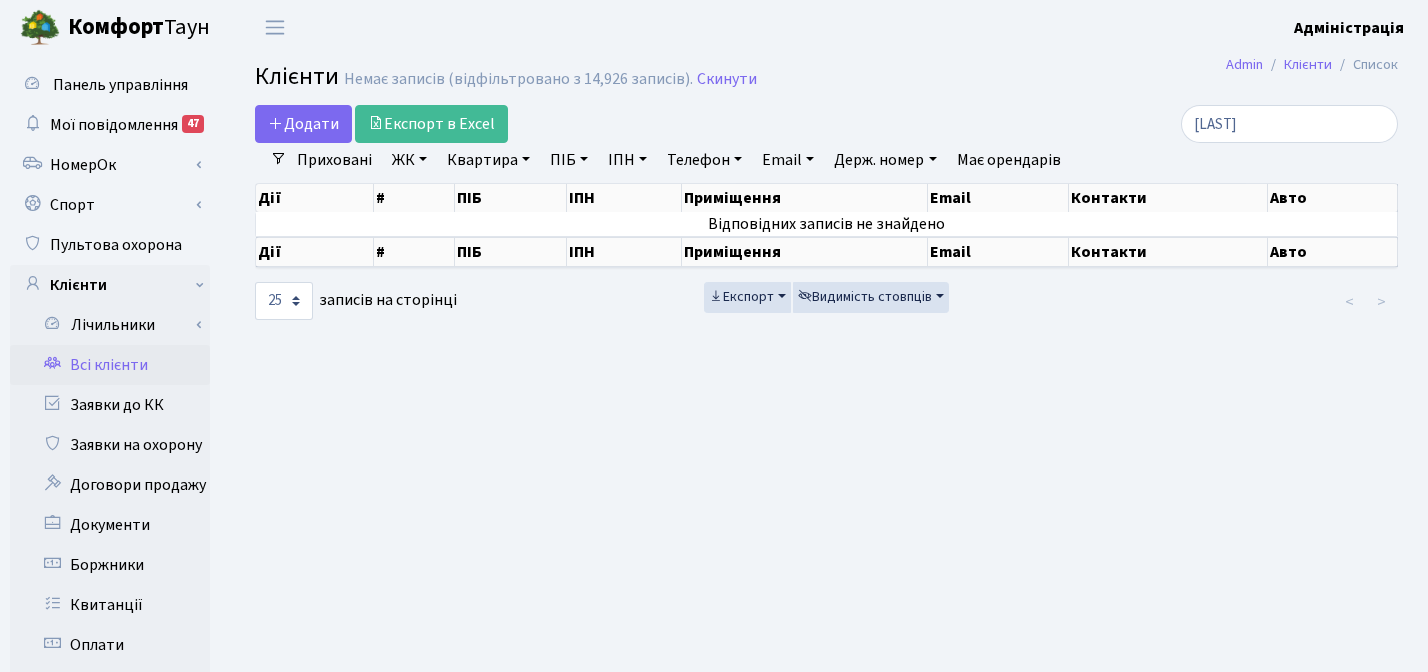 click on "Приховані" at bounding box center [334, 160] 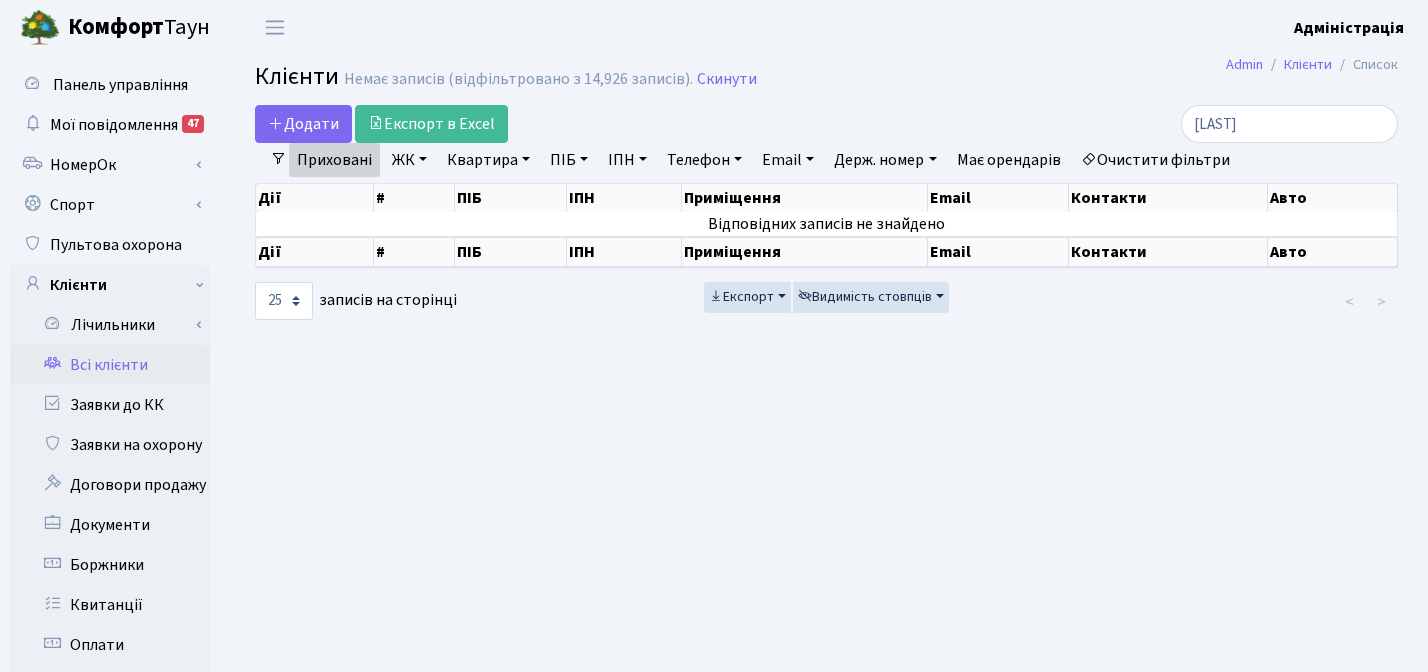 click on "Очистити фільтри" at bounding box center (1155, 160) 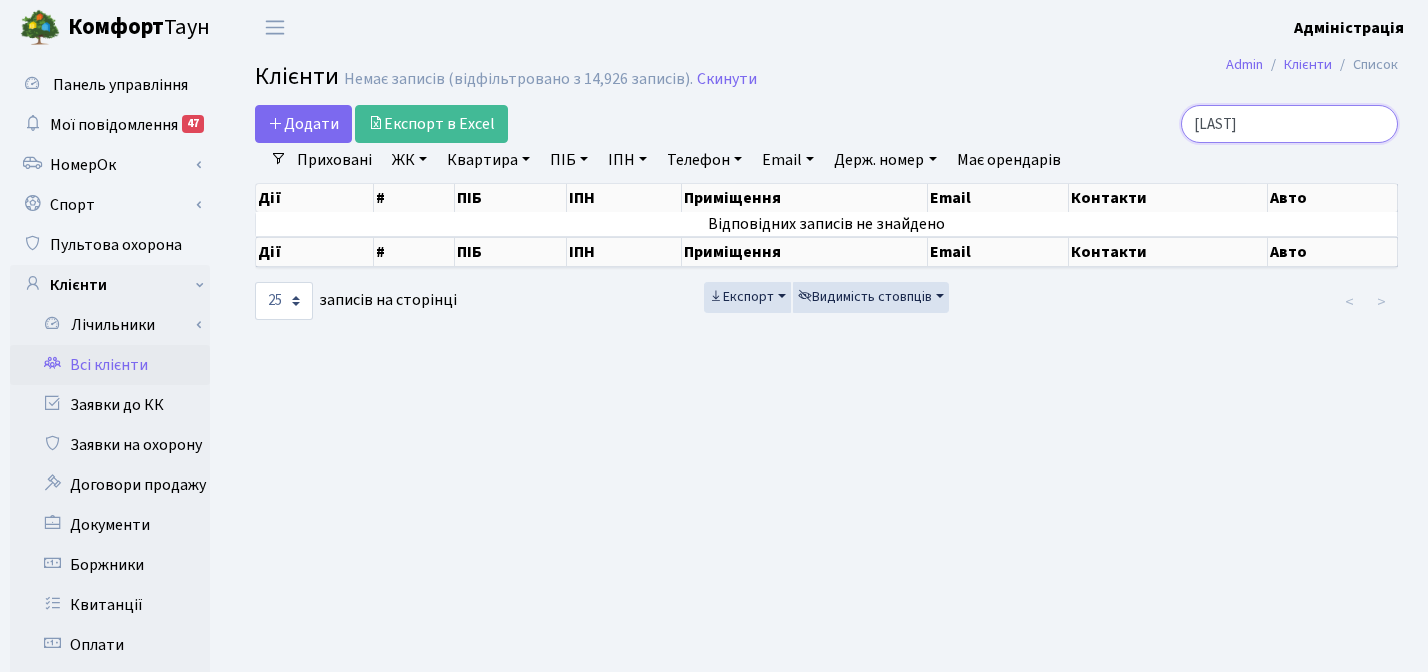 click on "[LAST]" at bounding box center (1289, 124) 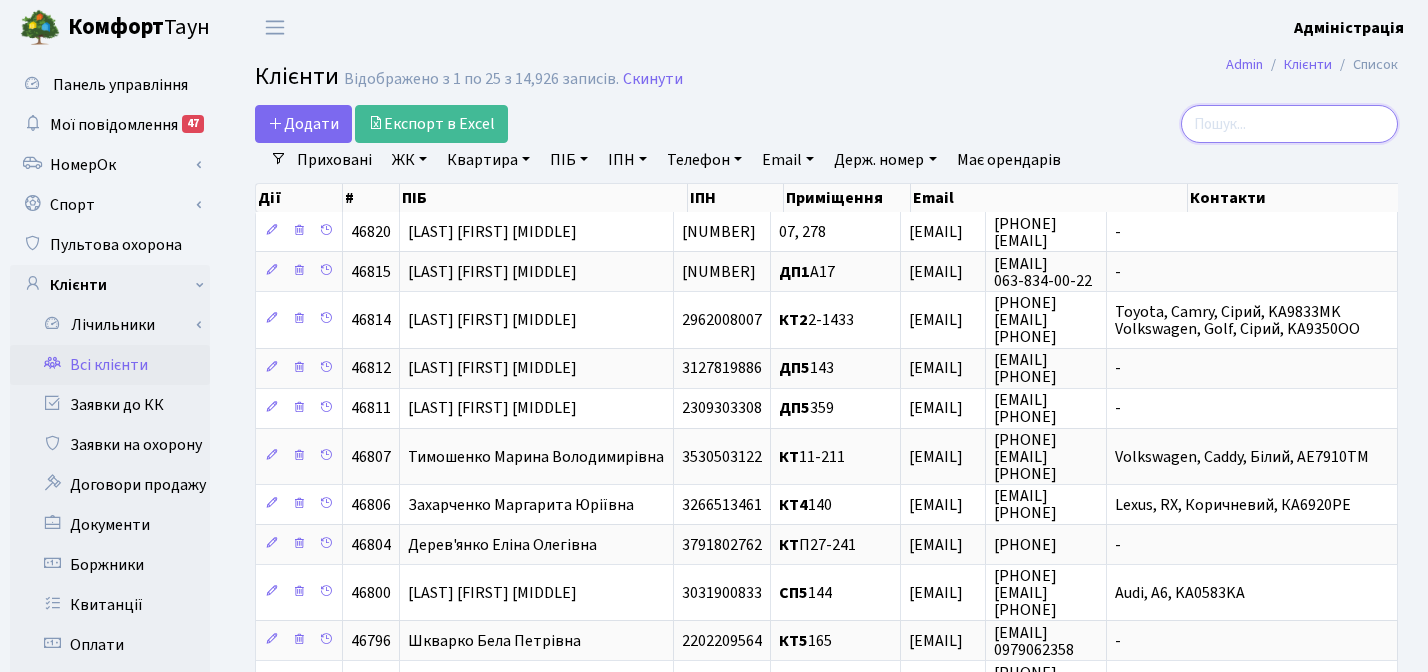 paste on "[LAST] [FIRST] [MIDDLE]" 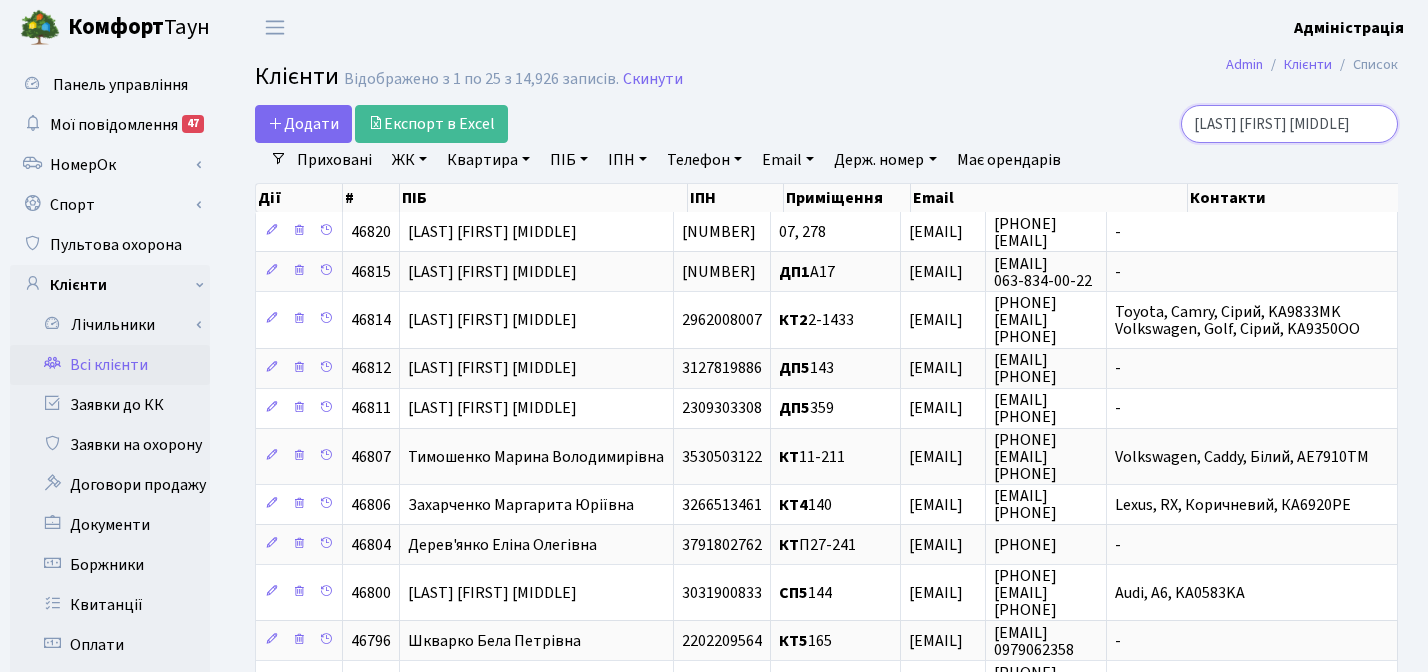 scroll, scrollTop: 0, scrollLeft: 92, axis: horizontal 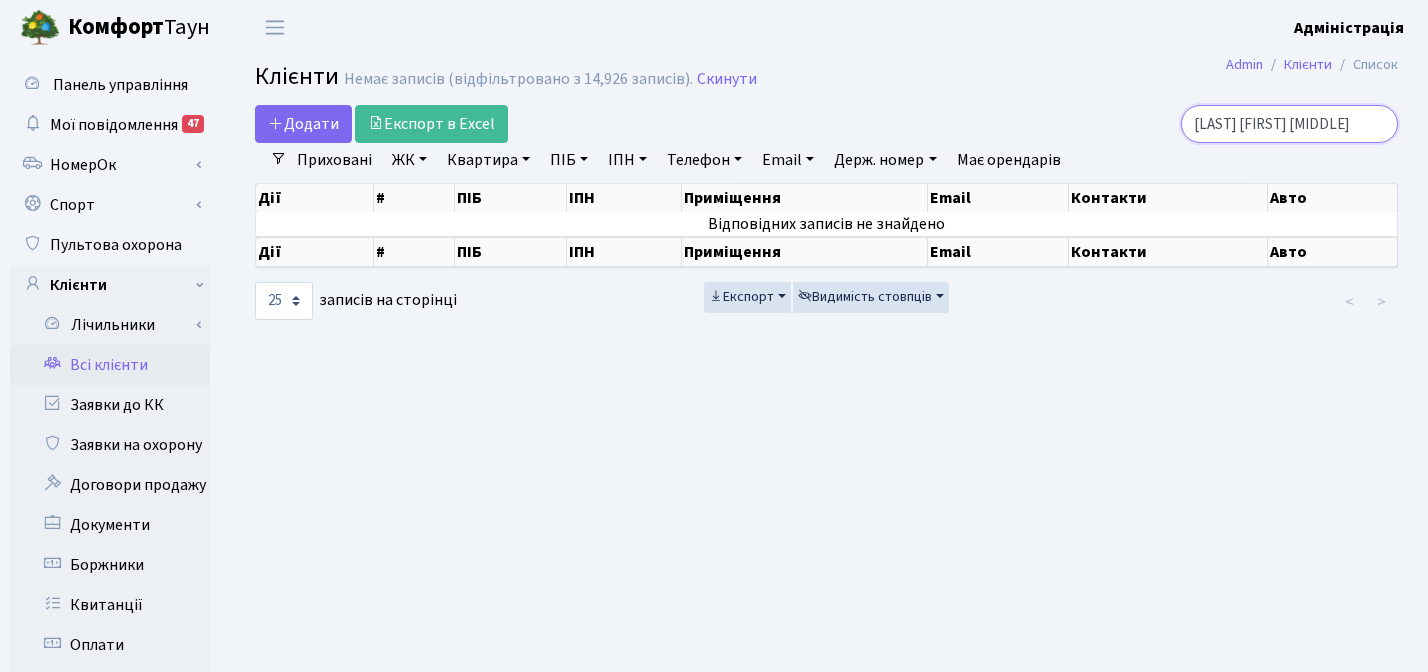 drag, startPoint x: 1272, startPoint y: 123, endPoint x: 1190, endPoint y: 131, distance: 82.38932 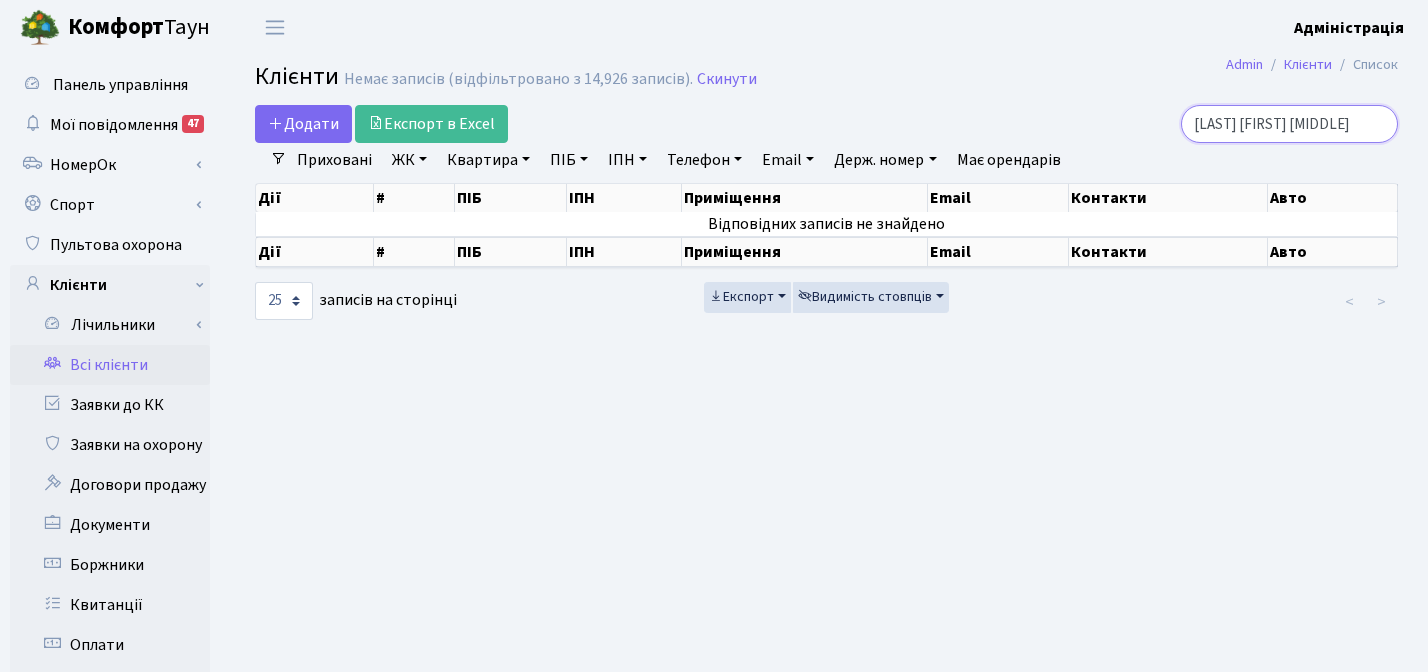 type on "[LAST] [FIRST] [MIDDLE]" 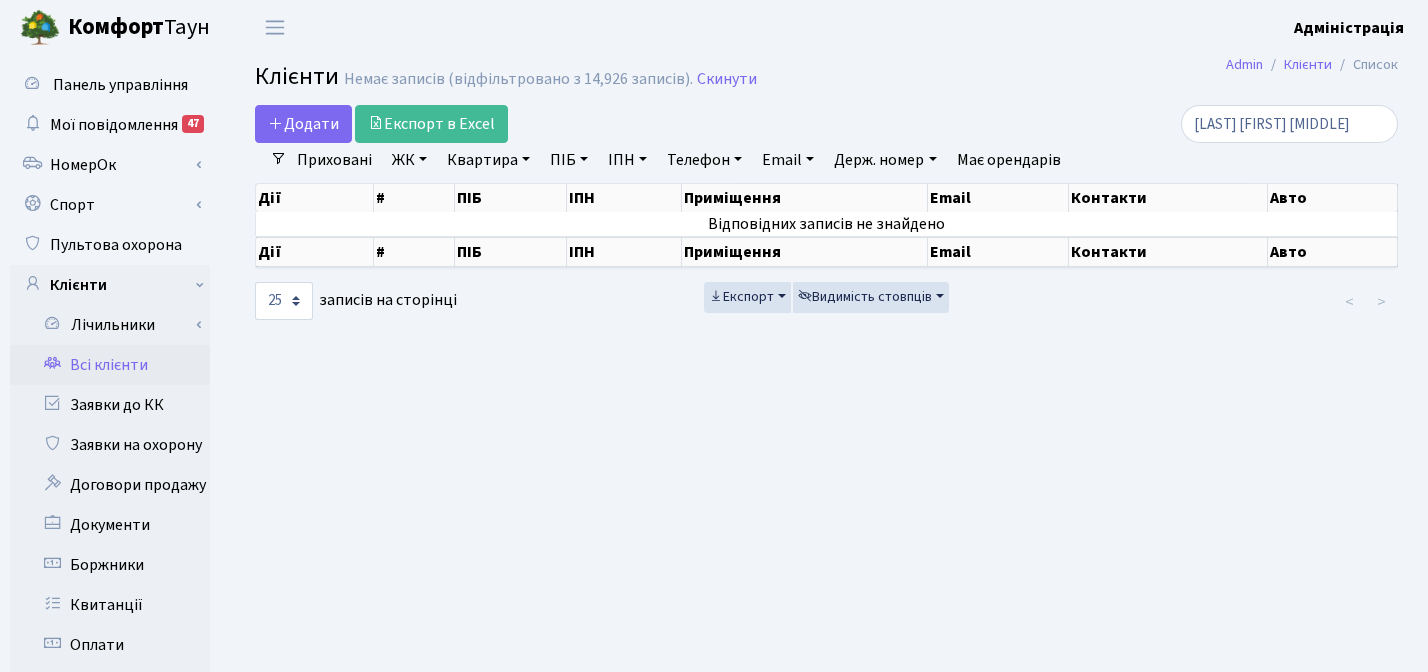 click on "Admin
Клієнти
Список
Клієнти
Немає записів (відфільтровано з 14,926 записів). Скинути
Додати
Експорт в Excel
[LAST] [FIRST] [MIDDLE]
Фільтри
Приховані
ЖК
ТХ, [ADDRESS]" at bounding box center (826, 625) 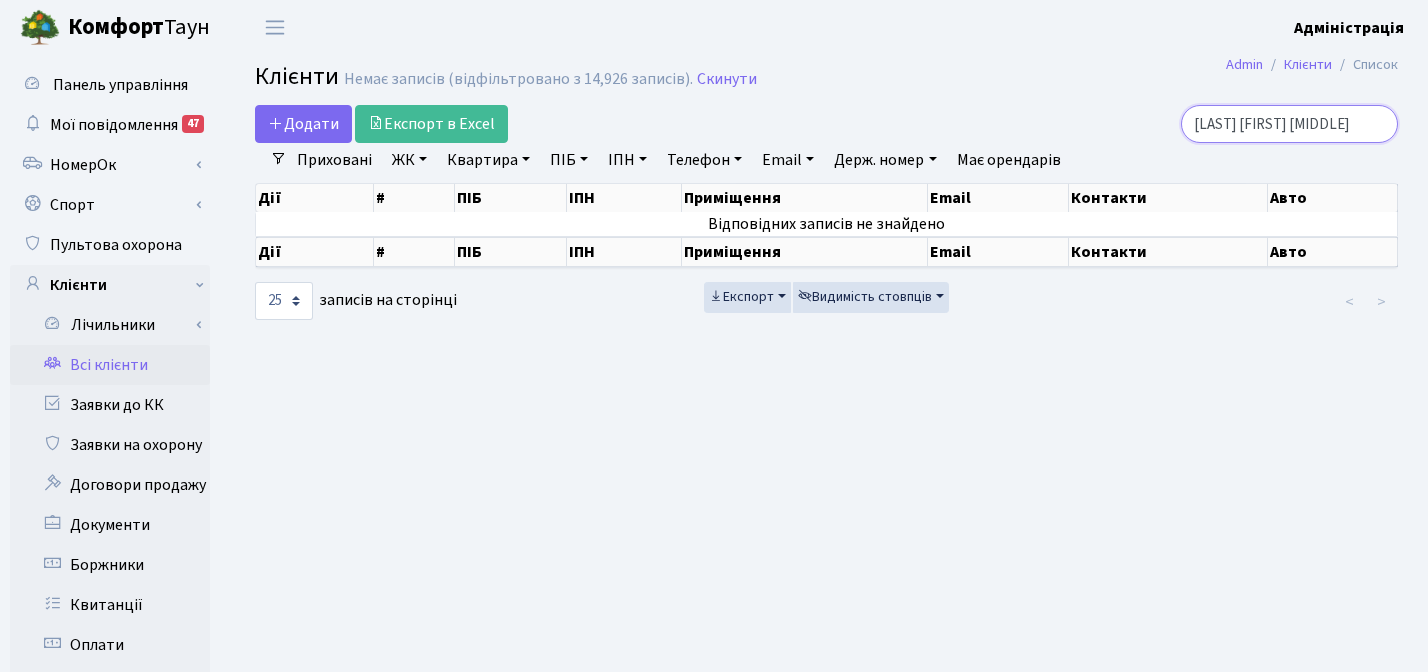 click on "[LAST] [FIRST] [MIDDLE]" at bounding box center (1289, 124) 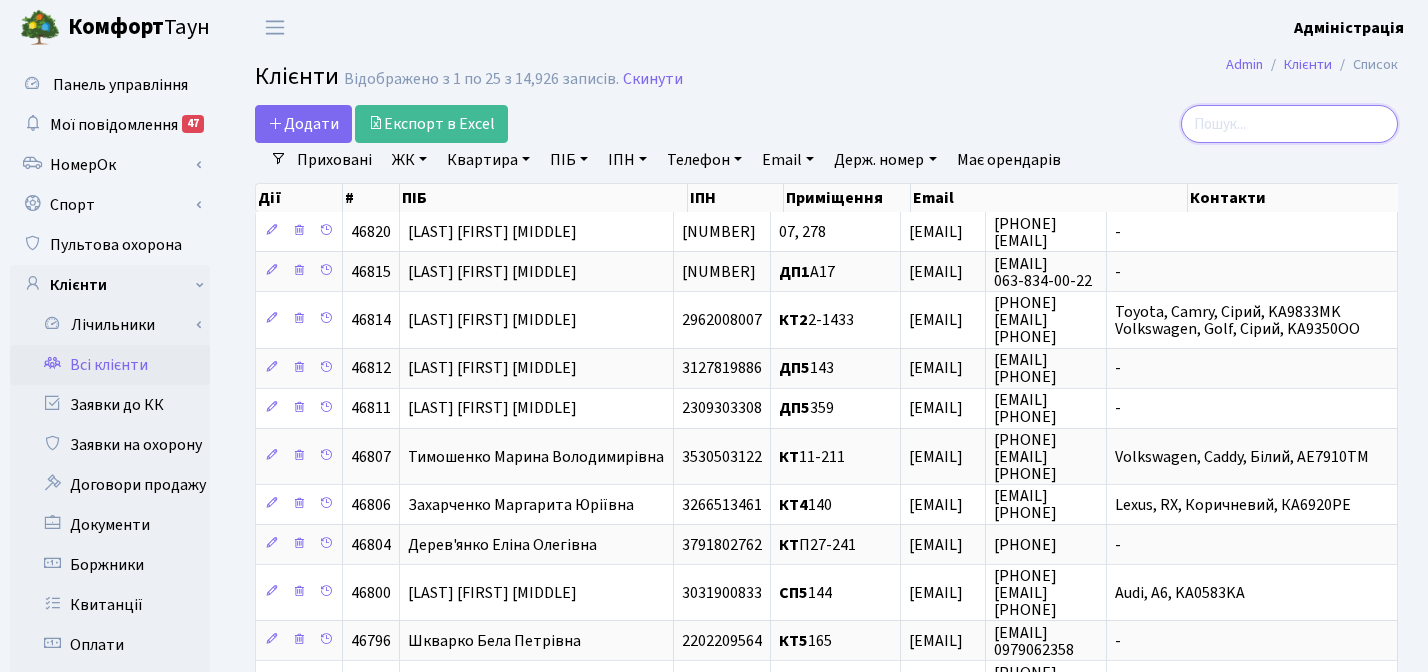 type 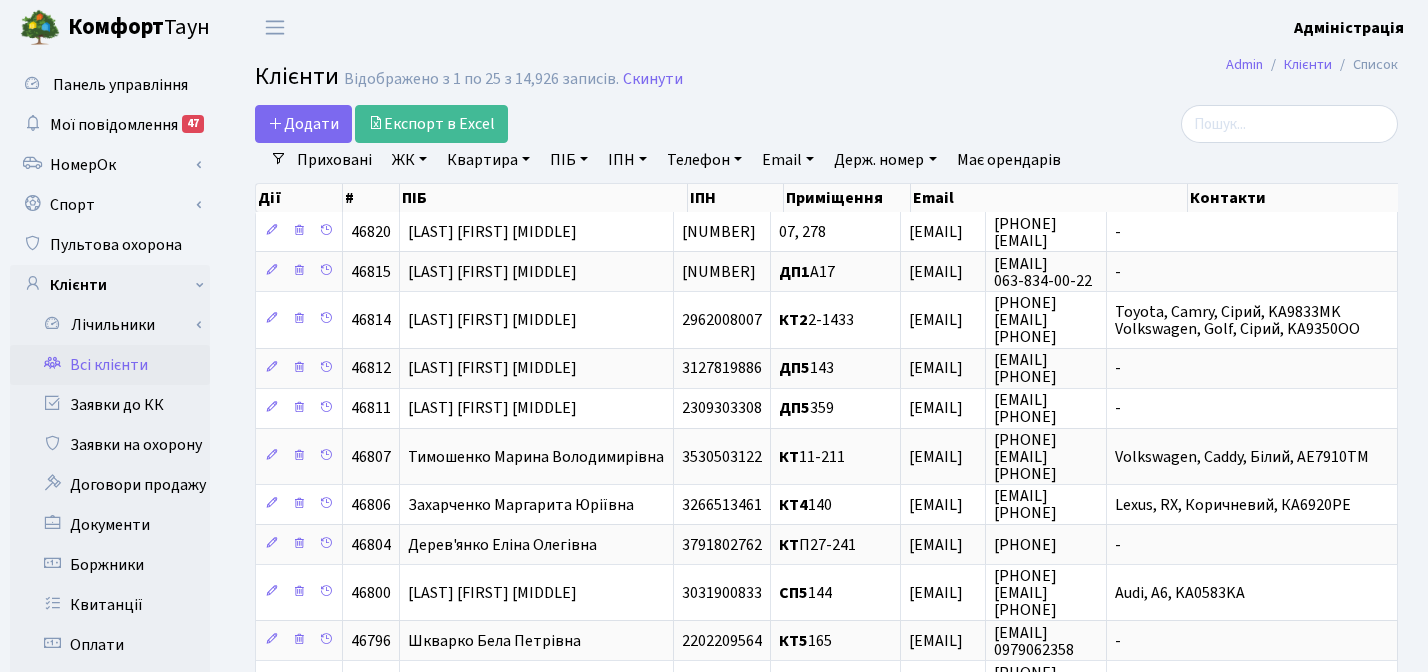 click on "Клієнти
Відображено з 1 по 25 з 14,926 записів. Скинути" at bounding box center [826, 80] 